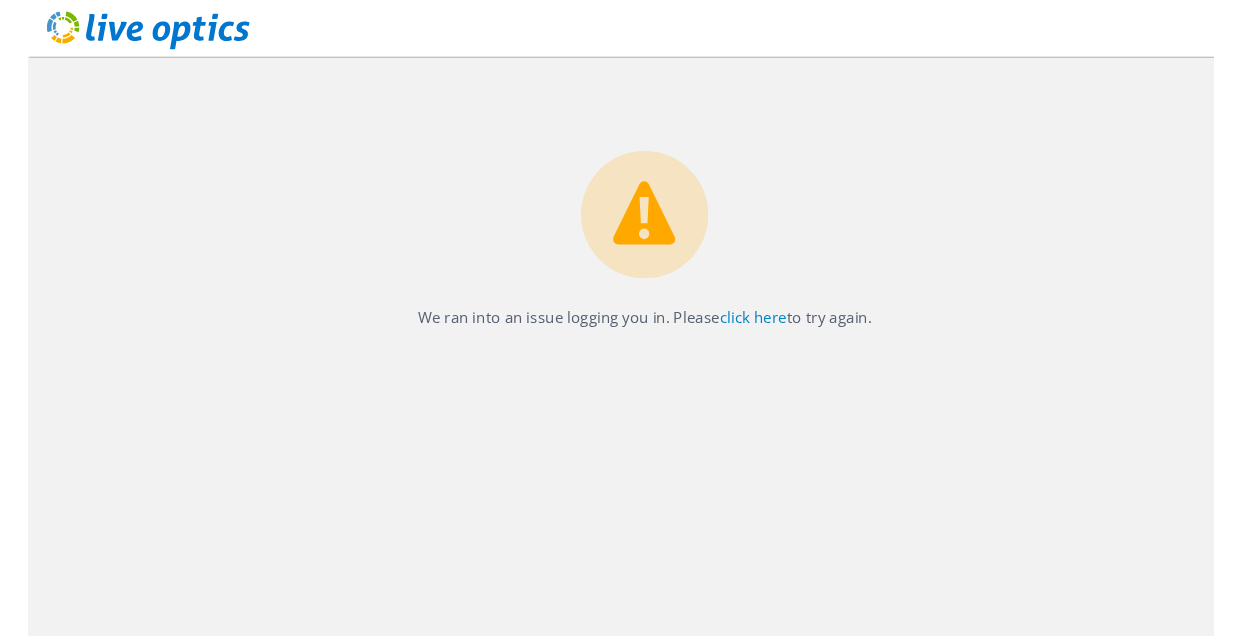 scroll, scrollTop: 0, scrollLeft: 0, axis: both 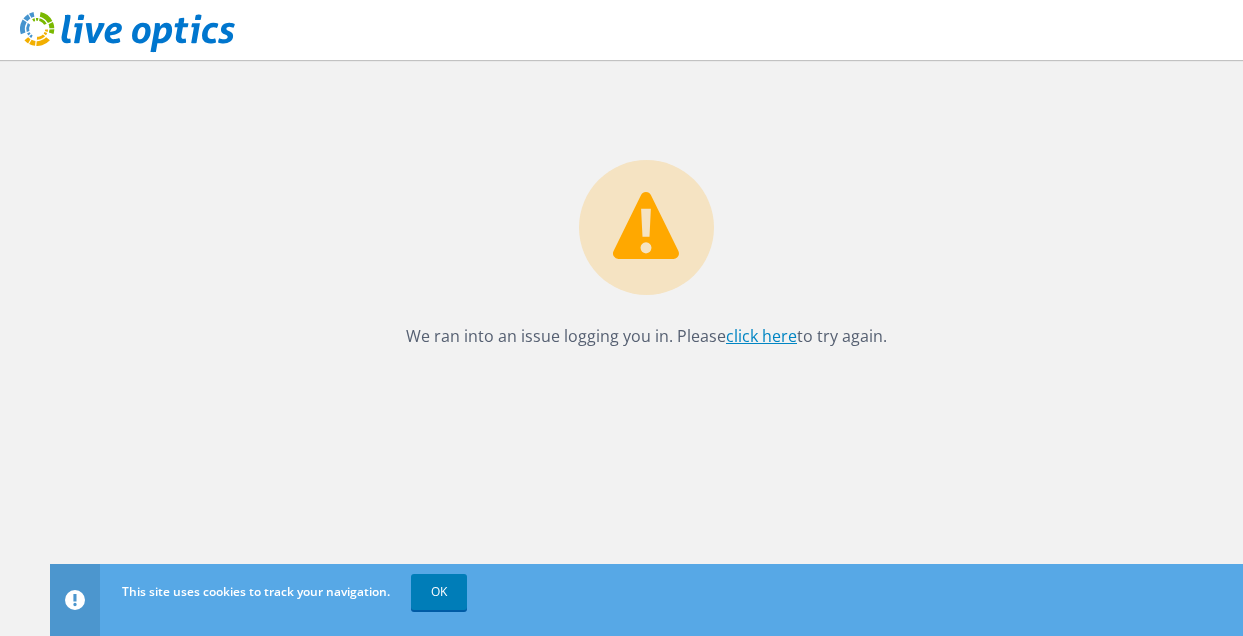 click on "click here" at bounding box center (761, 336) 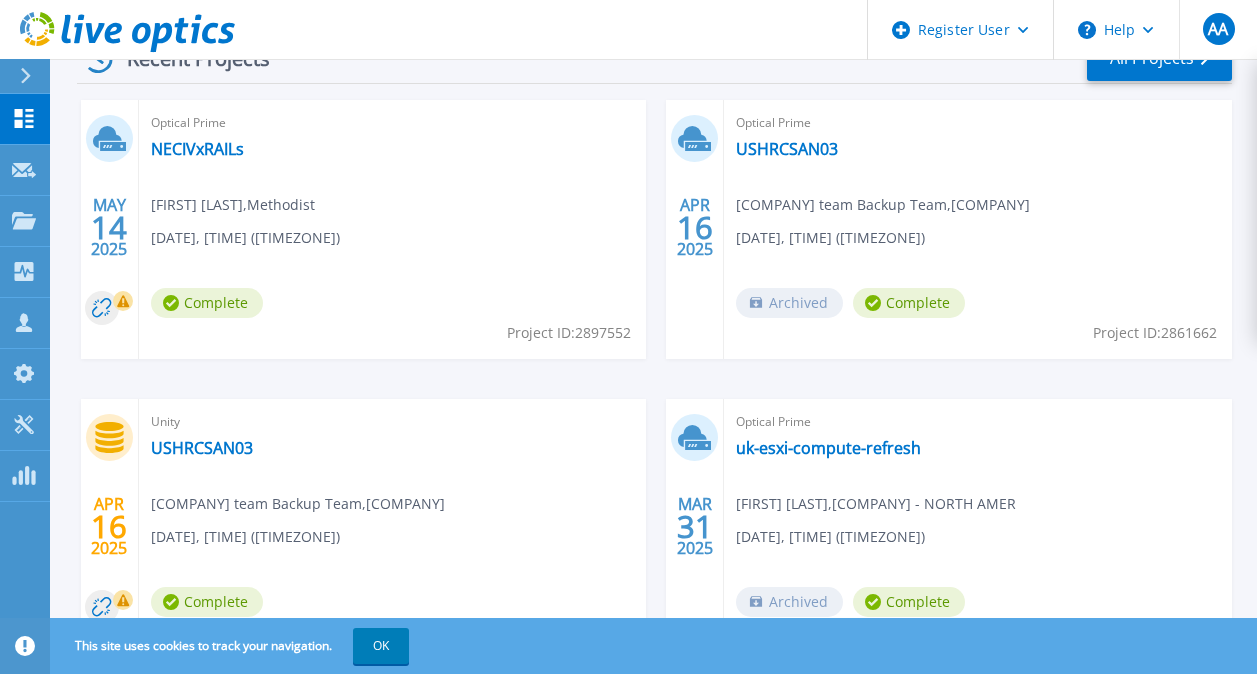 scroll, scrollTop: 603, scrollLeft: 0, axis: vertical 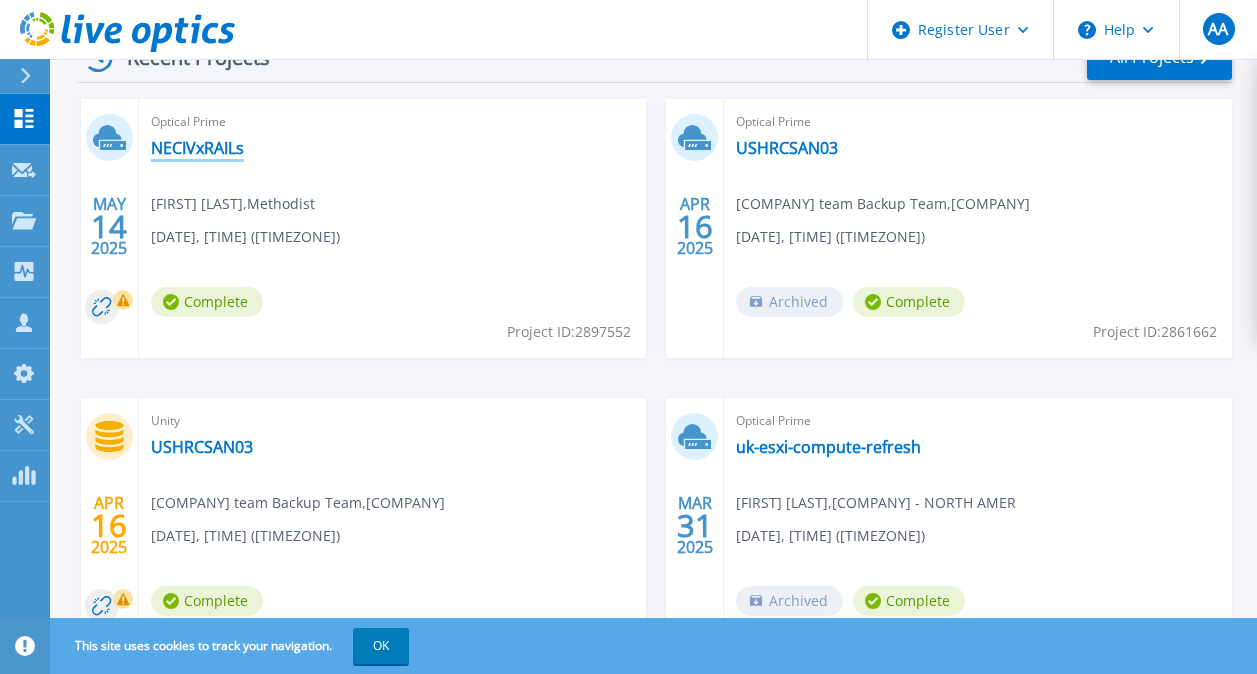 click on "NECIVxRAILs" at bounding box center (197, 148) 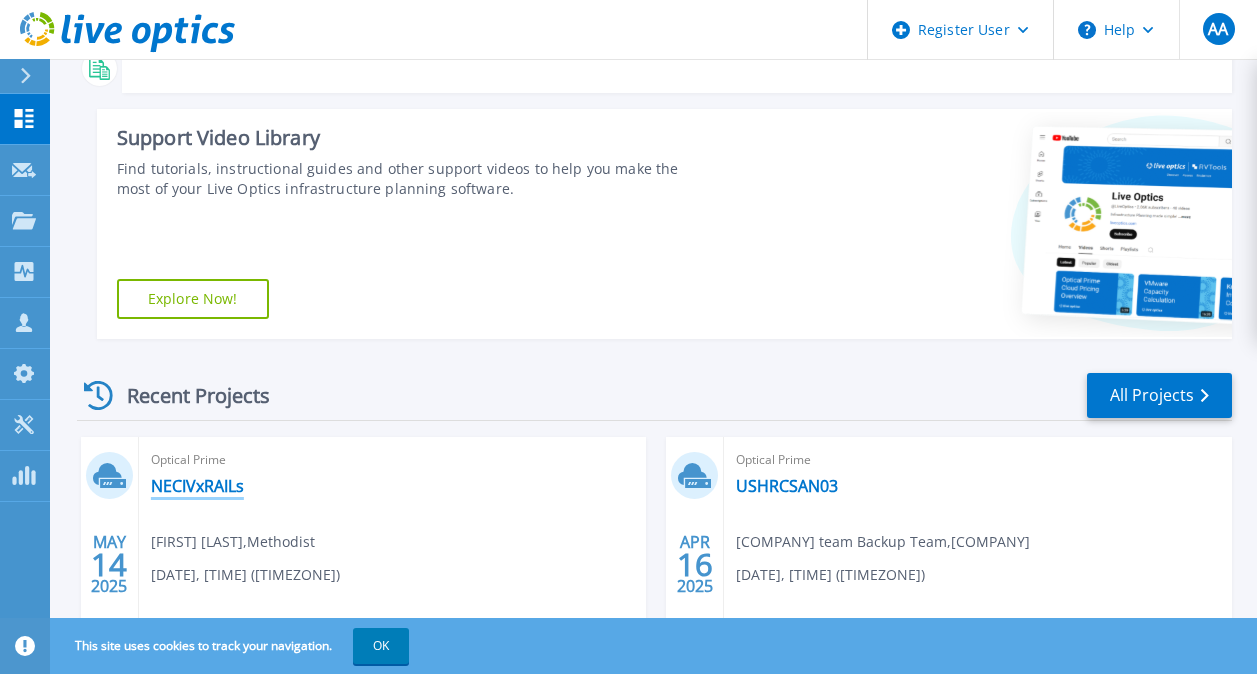 scroll, scrollTop: 0, scrollLeft: 0, axis: both 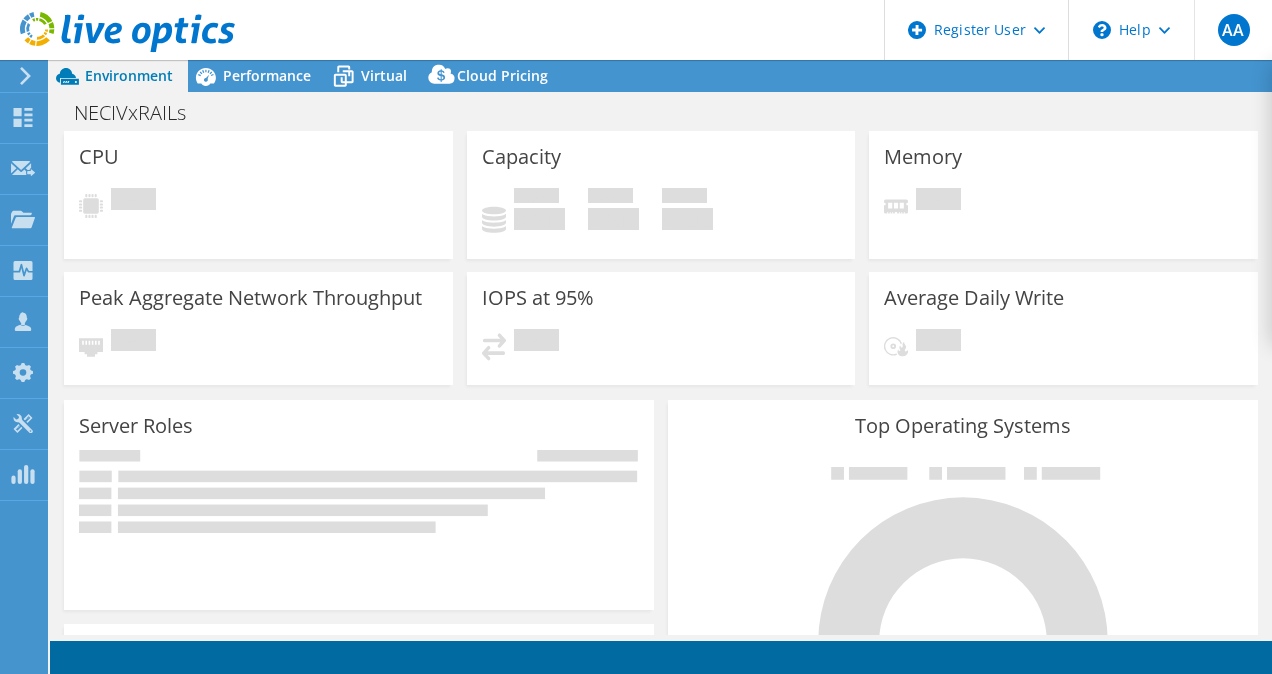 select on "USD" 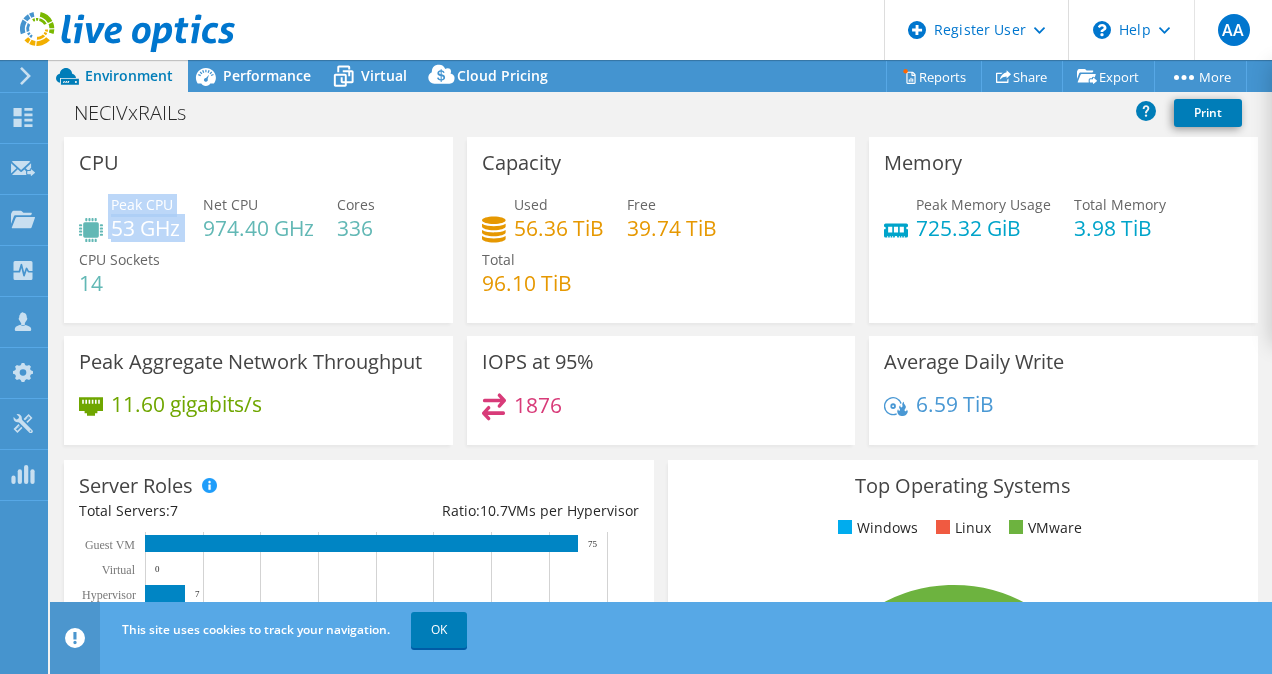 drag, startPoint x: 108, startPoint y: 199, endPoint x: 194, endPoint y: 223, distance: 89.28606 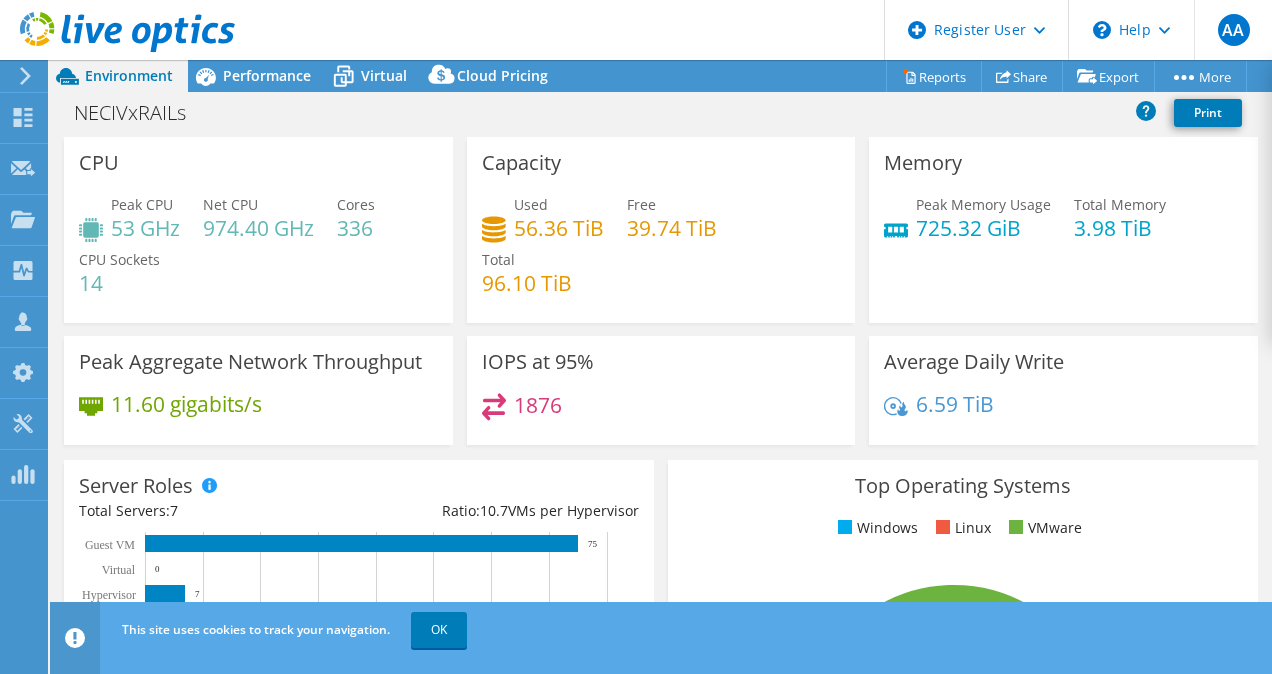 drag, startPoint x: 194, startPoint y: 223, endPoint x: 168, endPoint y: 144, distance: 83.1685 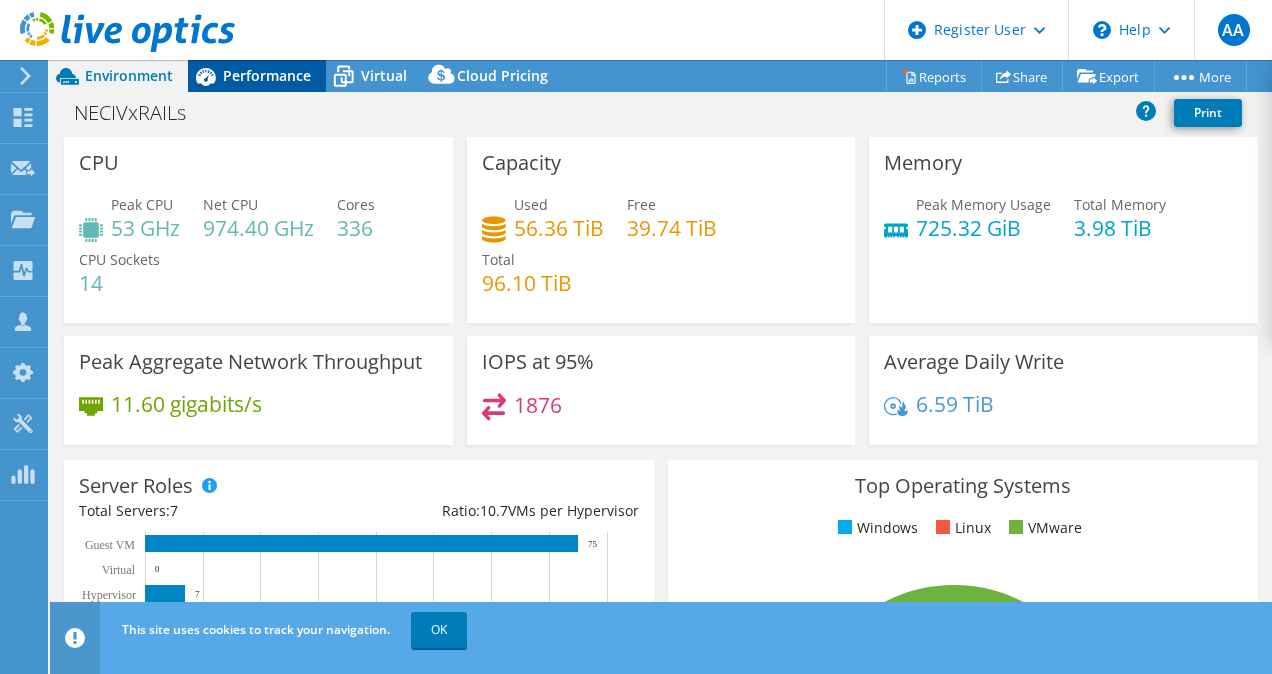 click on "Performance" at bounding box center [267, 75] 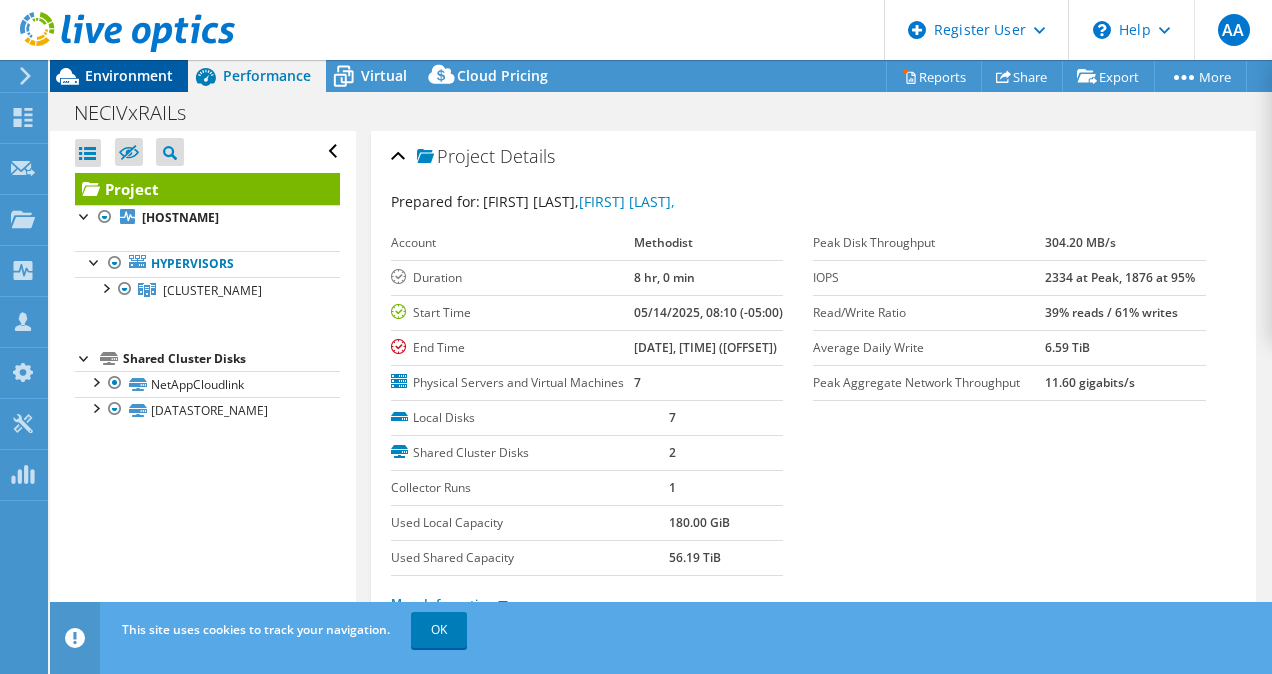 click on "Environment" at bounding box center [129, 75] 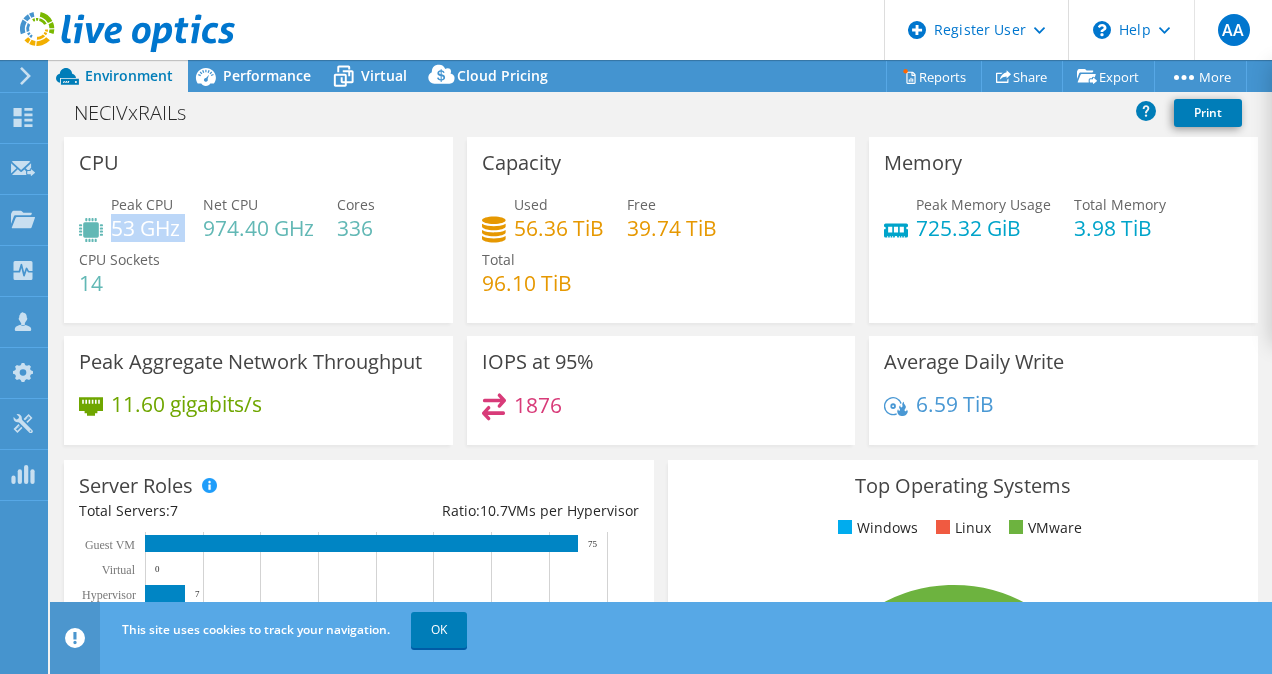 drag, startPoint x: 185, startPoint y: 230, endPoint x: 112, endPoint y: 231, distance: 73.00685 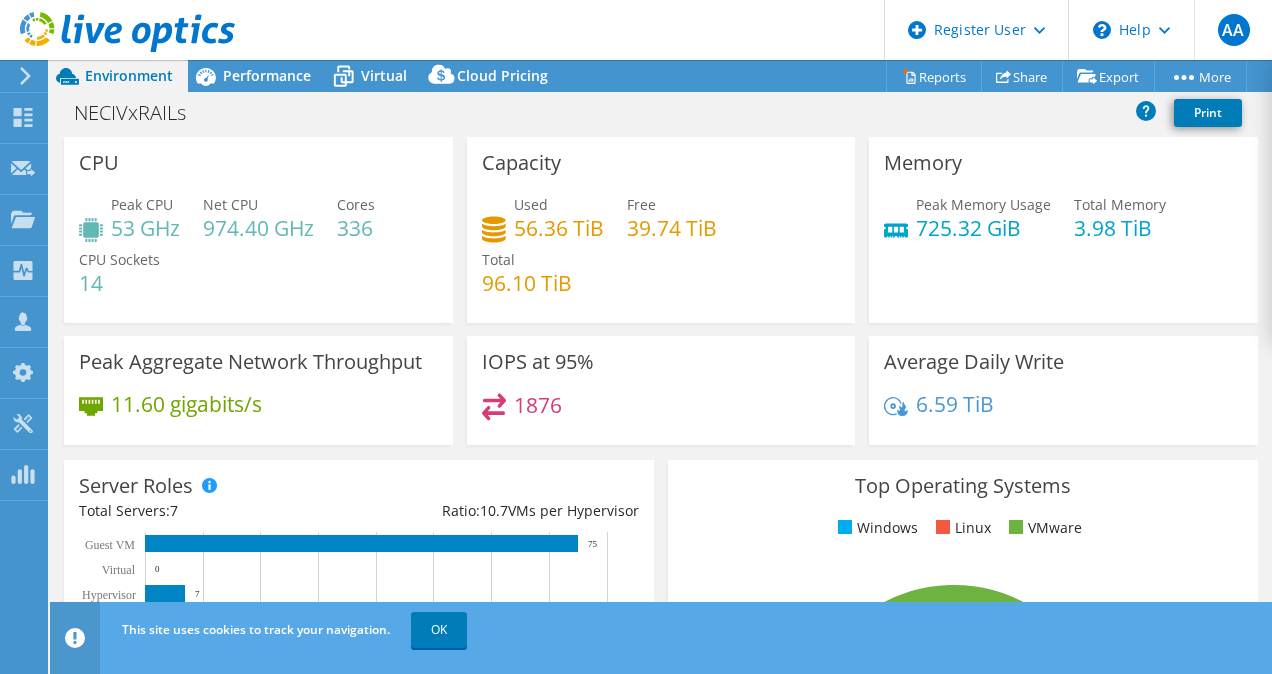 click on "725.32 GiB" at bounding box center (983, 228) 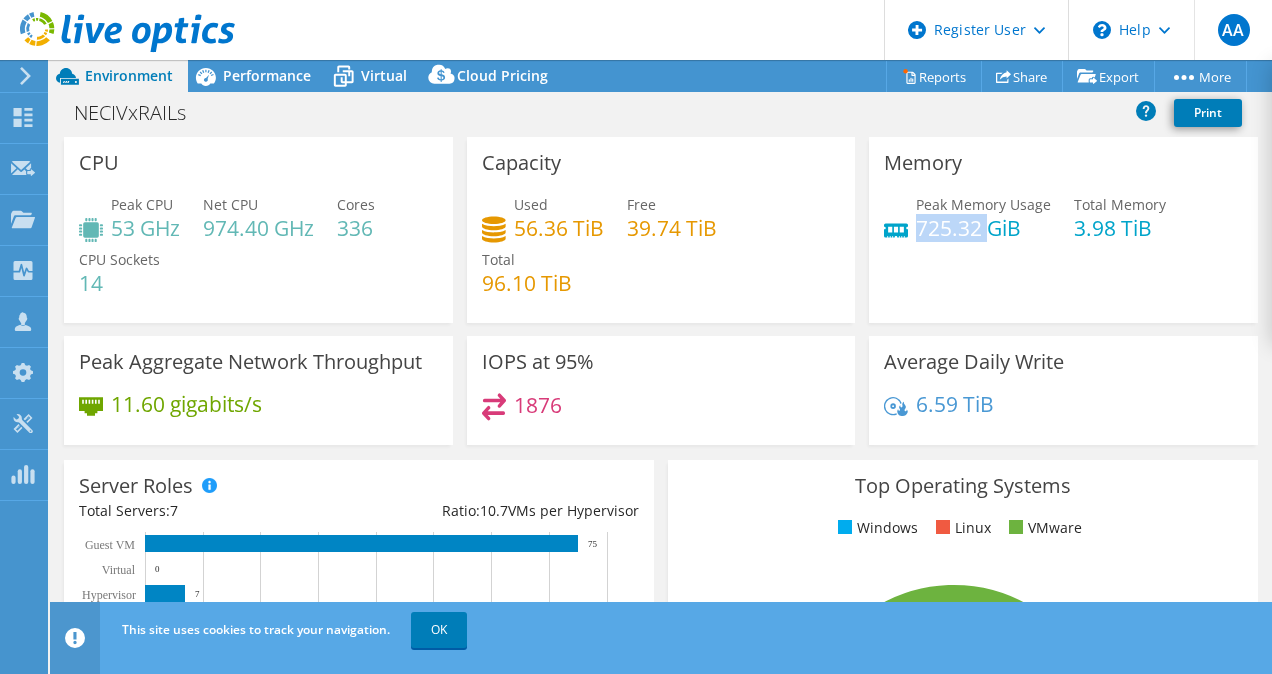 click on "725.32 GiB" at bounding box center [983, 228] 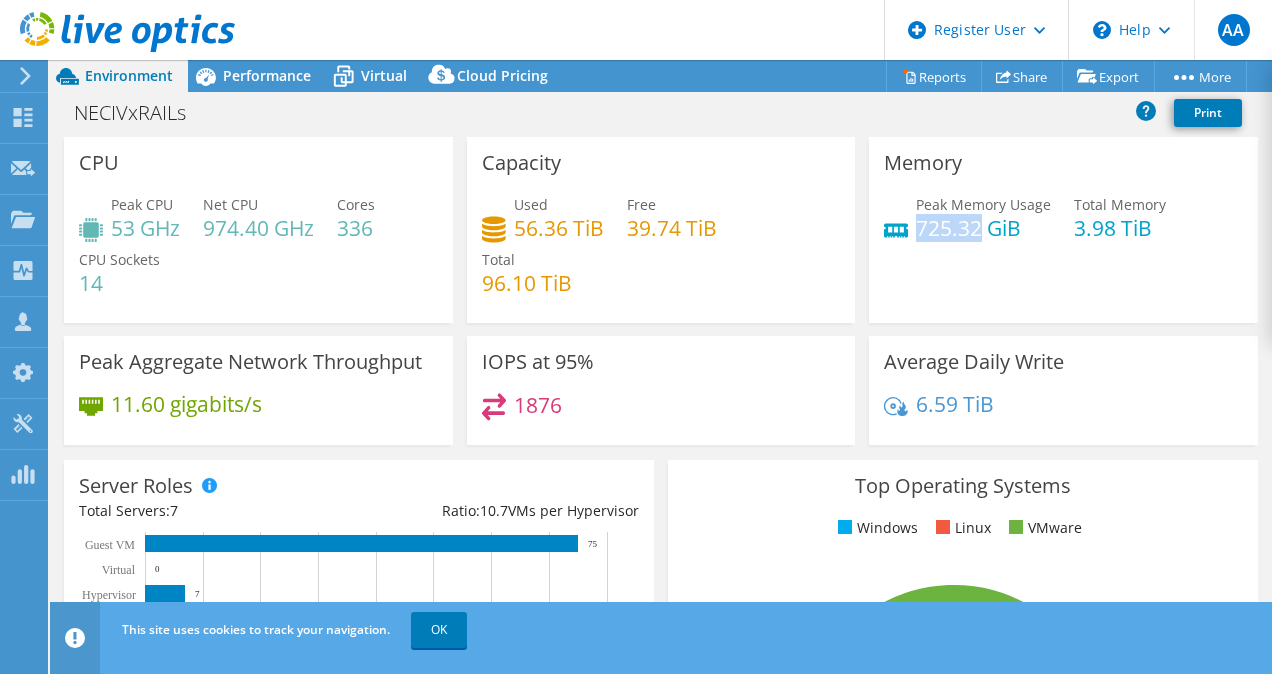 click on "725.32 GiB" at bounding box center (983, 228) 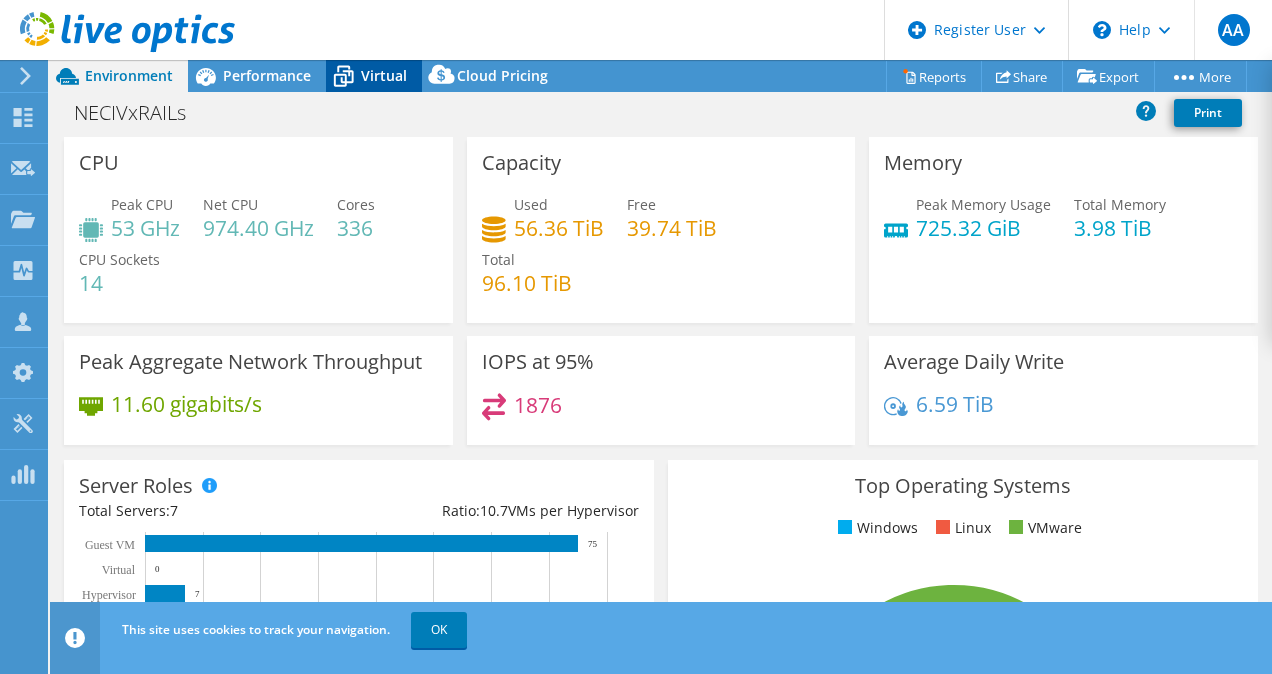click on "Virtual" at bounding box center (374, 76) 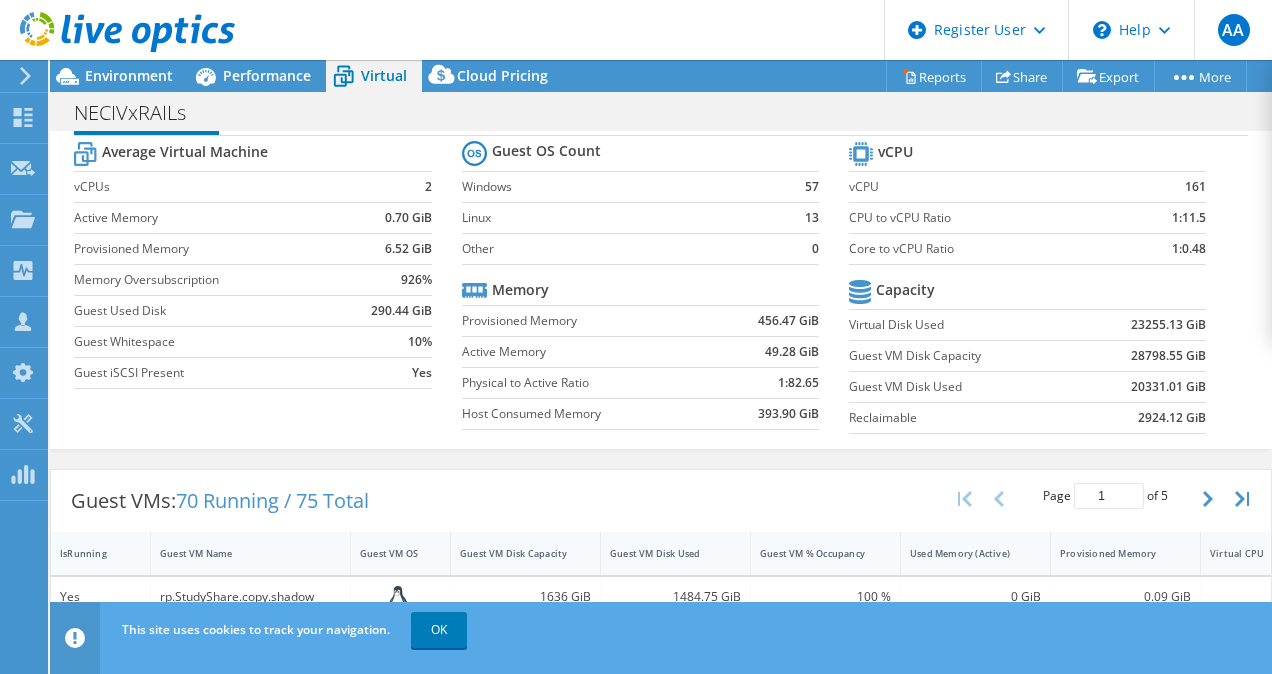 scroll, scrollTop: 57, scrollLeft: 0, axis: vertical 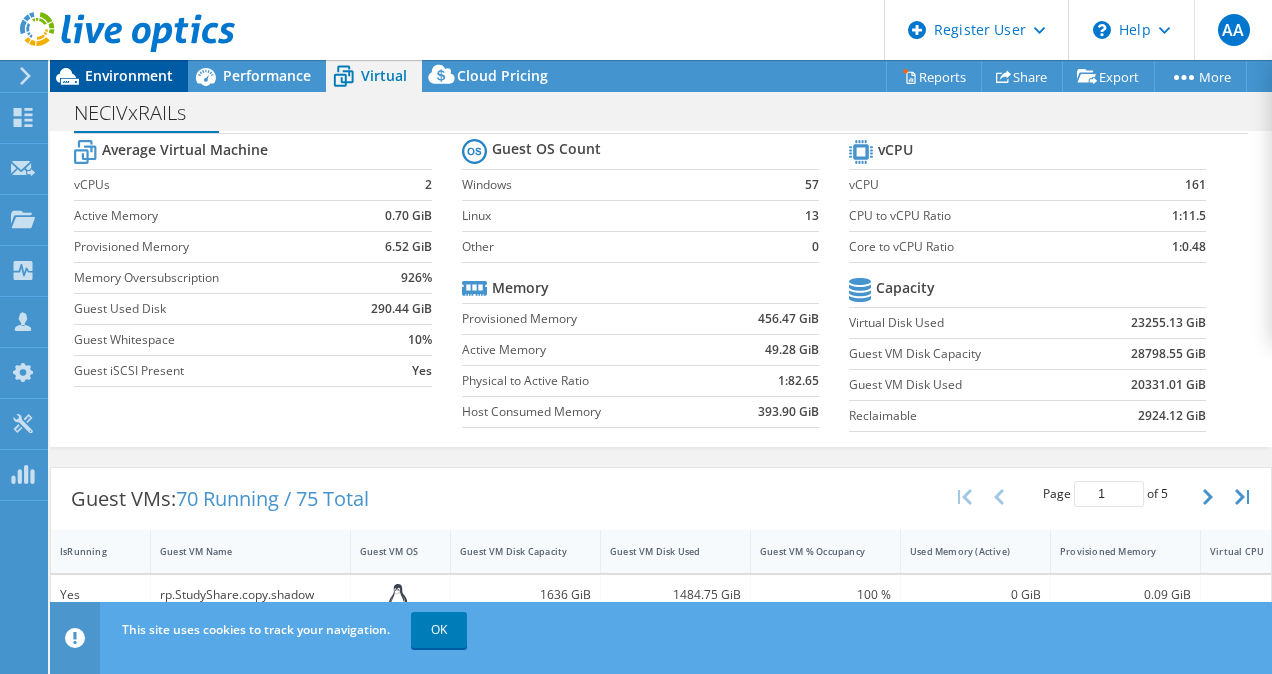click on "Environment" at bounding box center [119, 76] 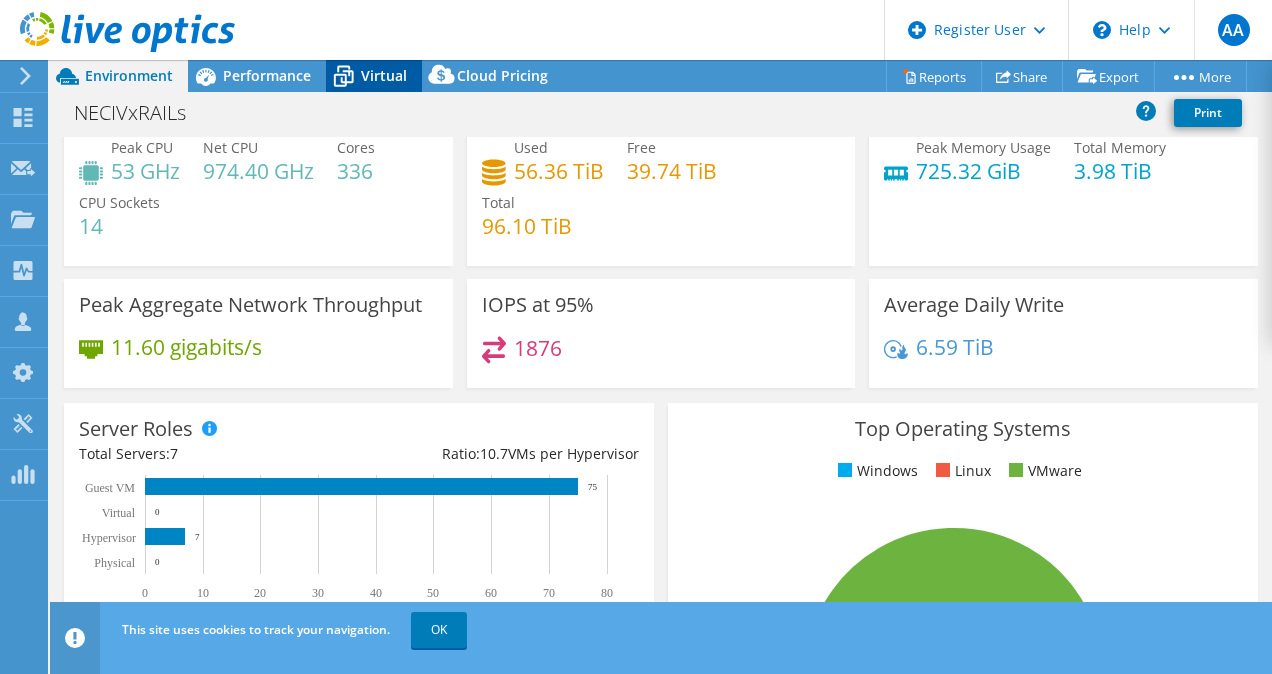 click on "Virtual" at bounding box center (384, 75) 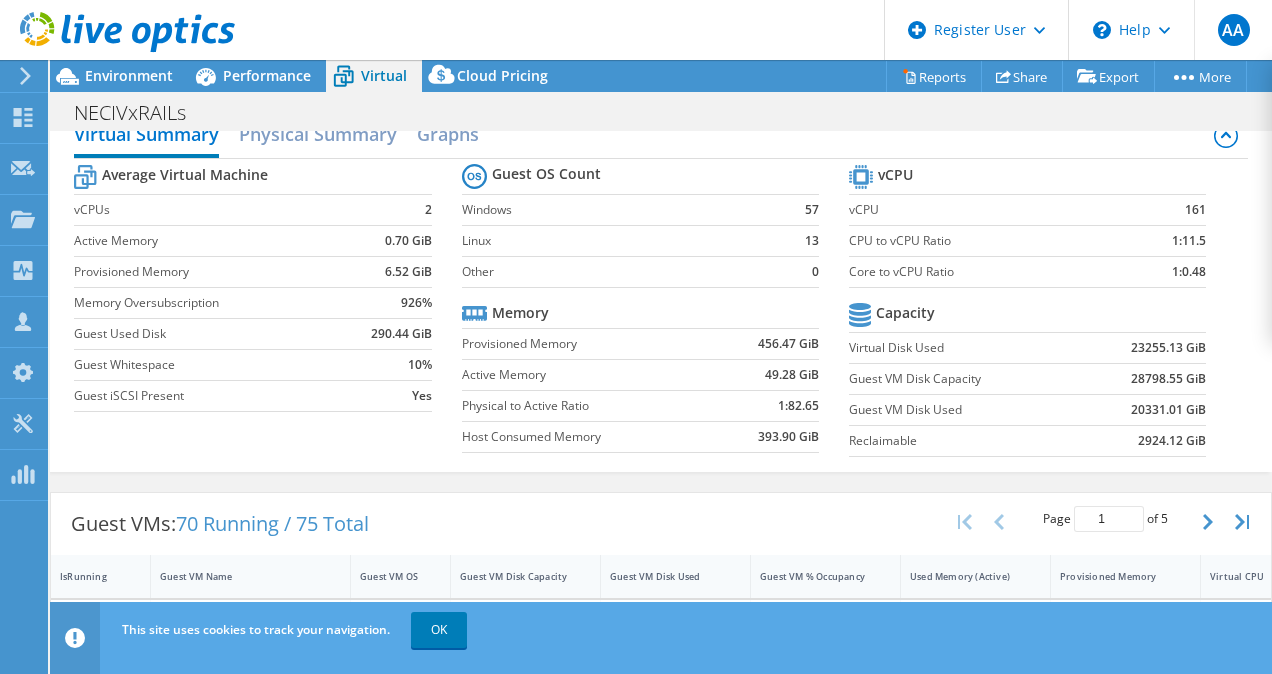 scroll, scrollTop: 0, scrollLeft: 0, axis: both 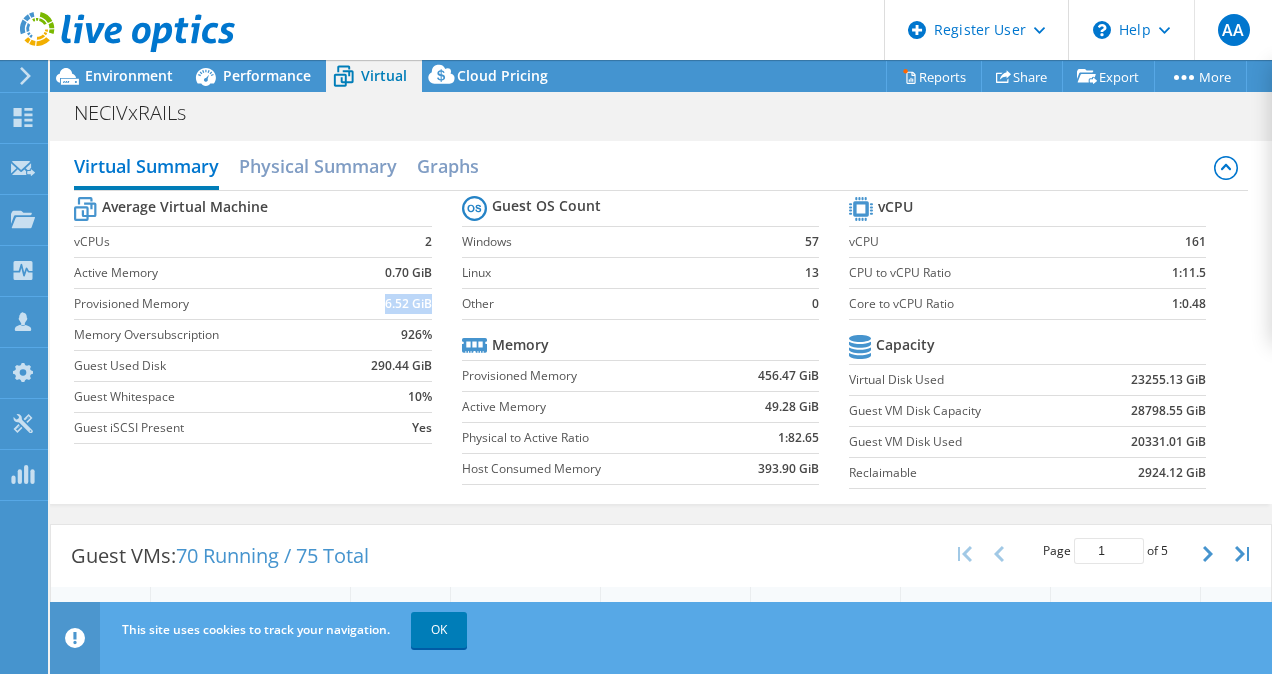 drag, startPoint x: 375, startPoint y: 302, endPoint x: 423, endPoint y: 304, distance: 48.04165 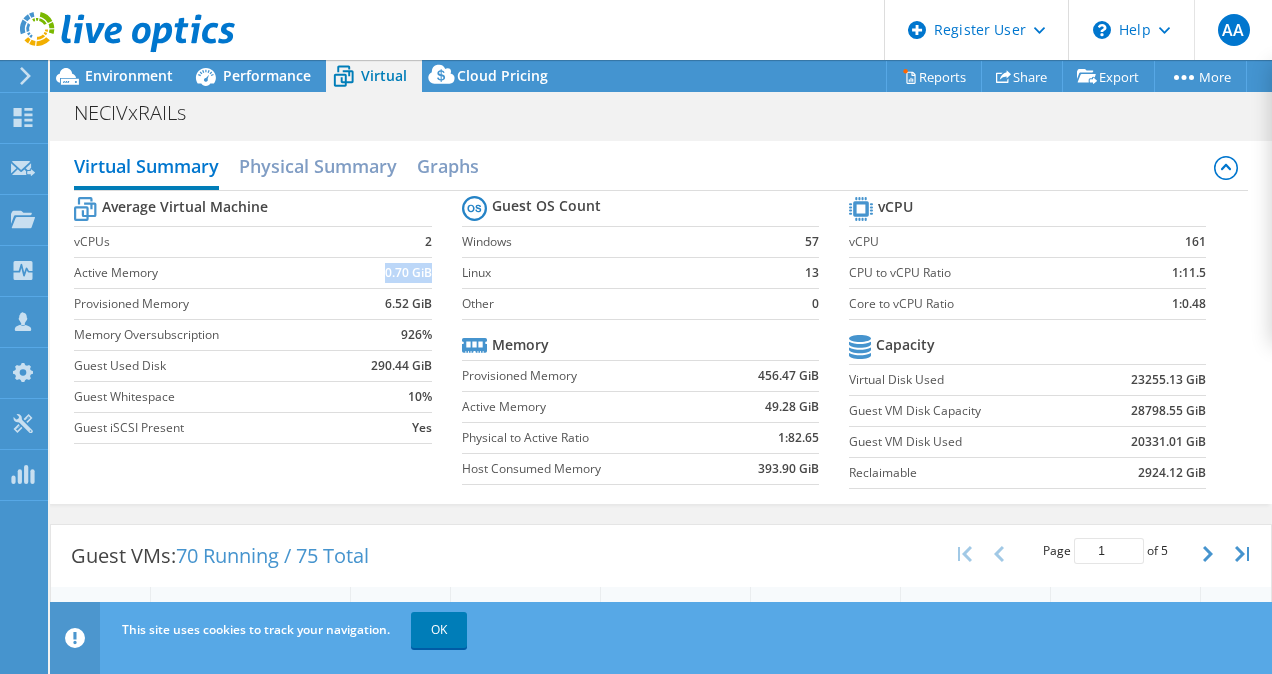 drag, startPoint x: 423, startPoint y: 304, endPoint x: 426, endPoint y: 273, distance: 31.144823 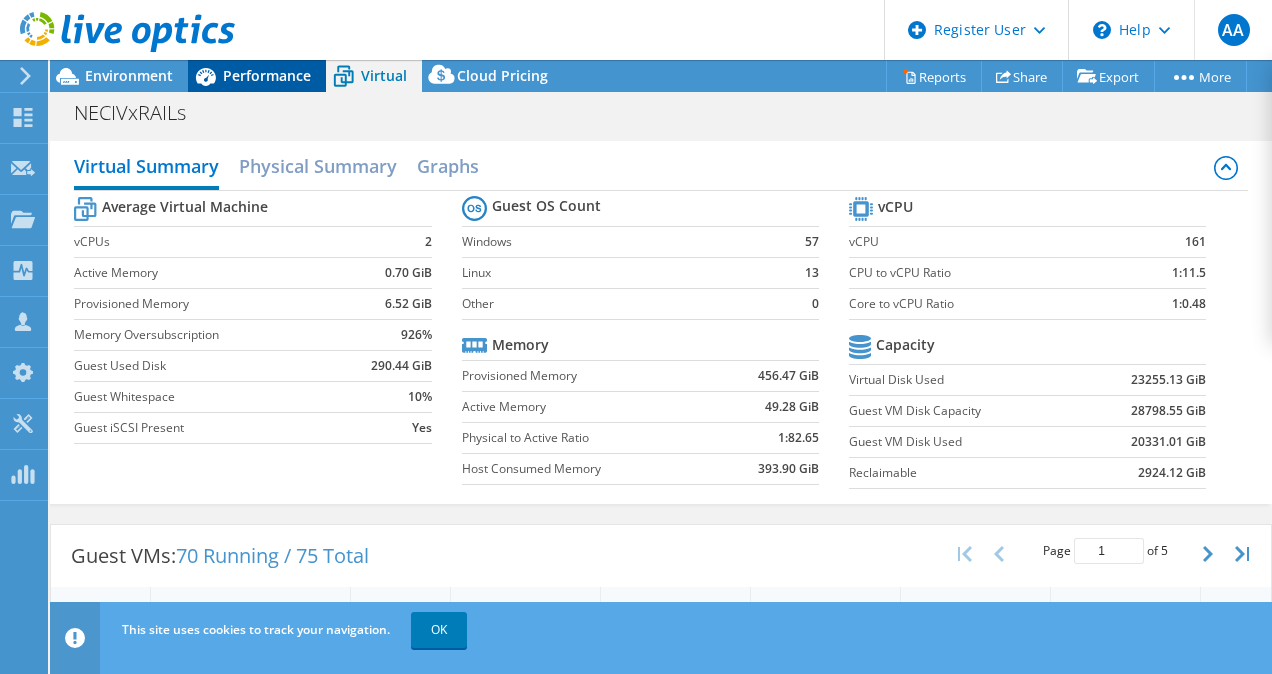 drag, startPoint x: 426, startPoint y: 273, endPoint x: 290, endPoint y: 84, distance: 232.84544 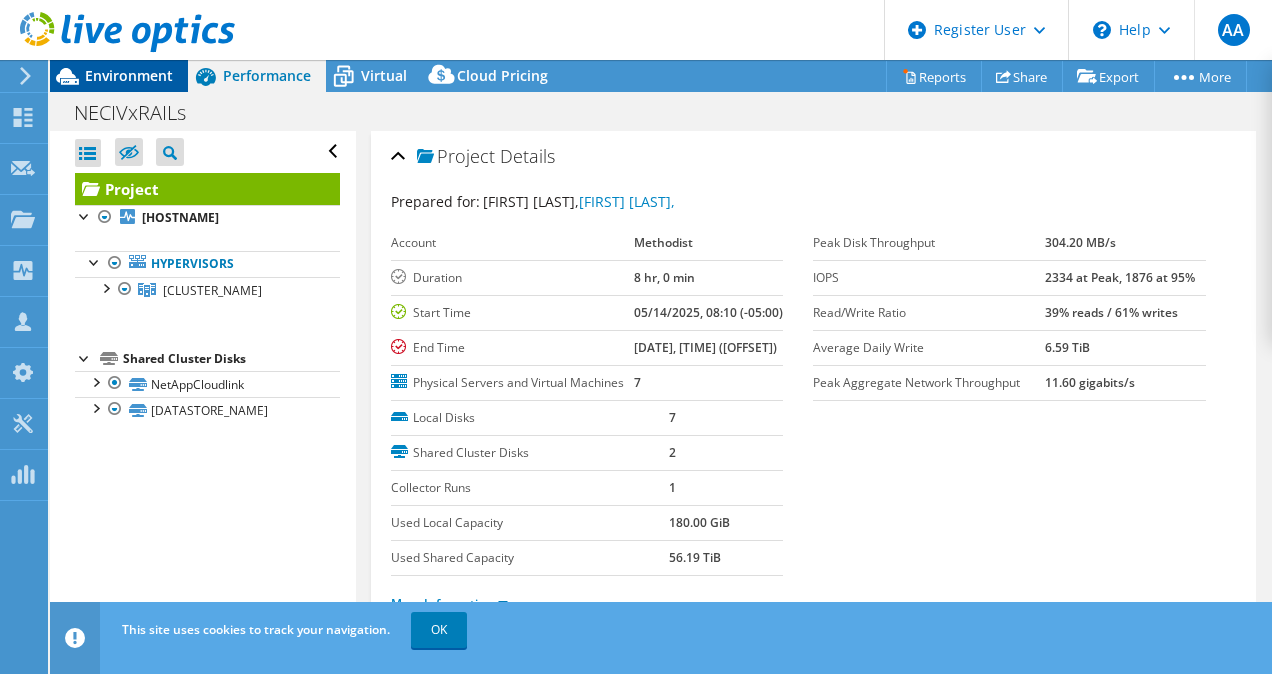 click on "Environment" at bounding box center (119, 76) 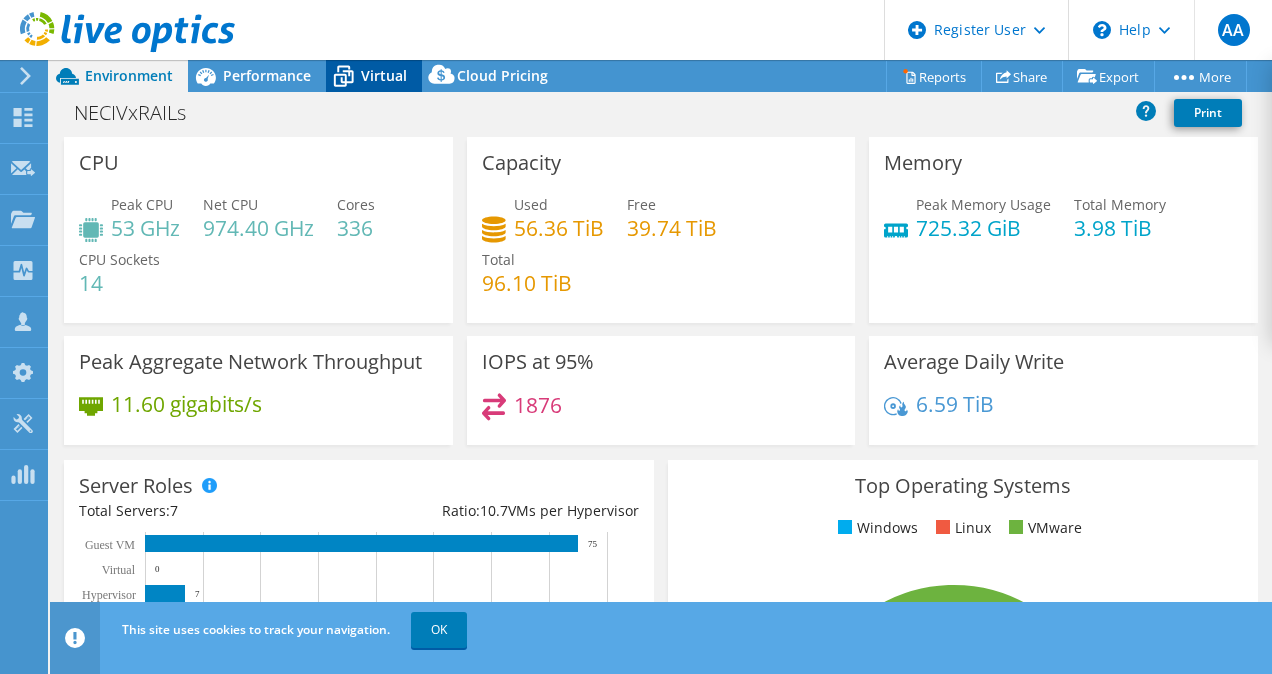 click on "Virtual" at bounding box center (384, 75) 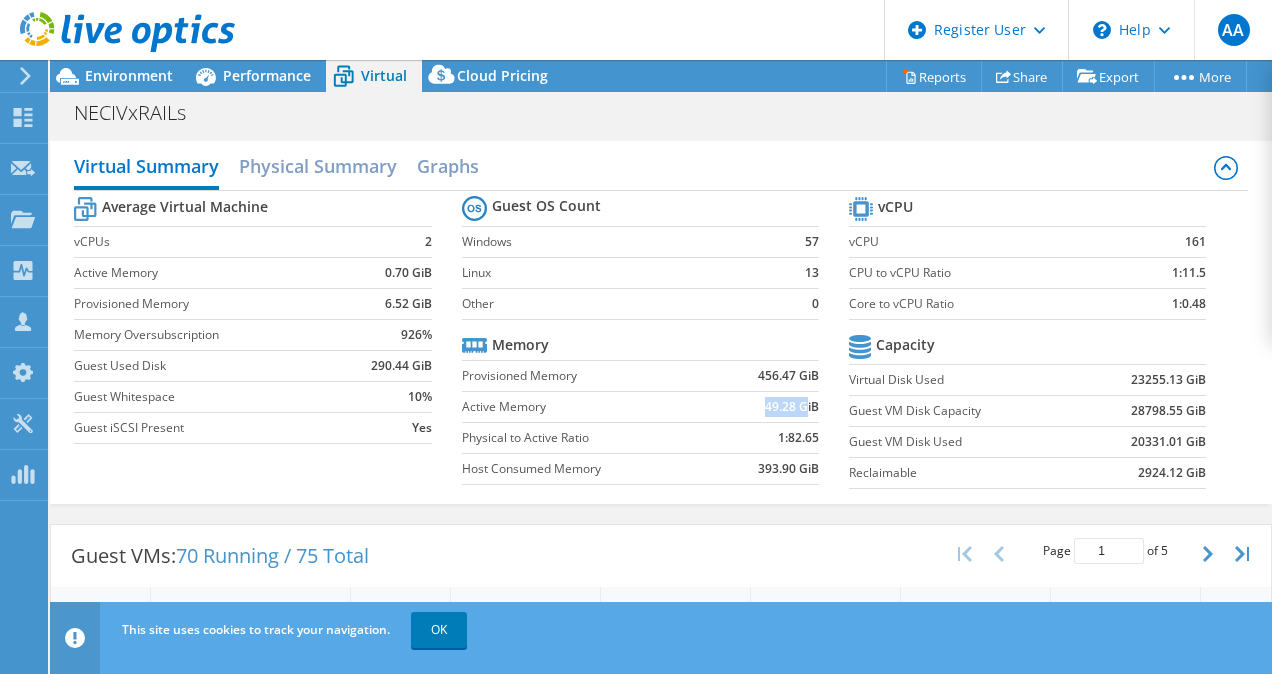 drag, startPoint x: 742, startPoint y: 398, endPoint x: 795, endPoint y: 401, distance: 53.08484 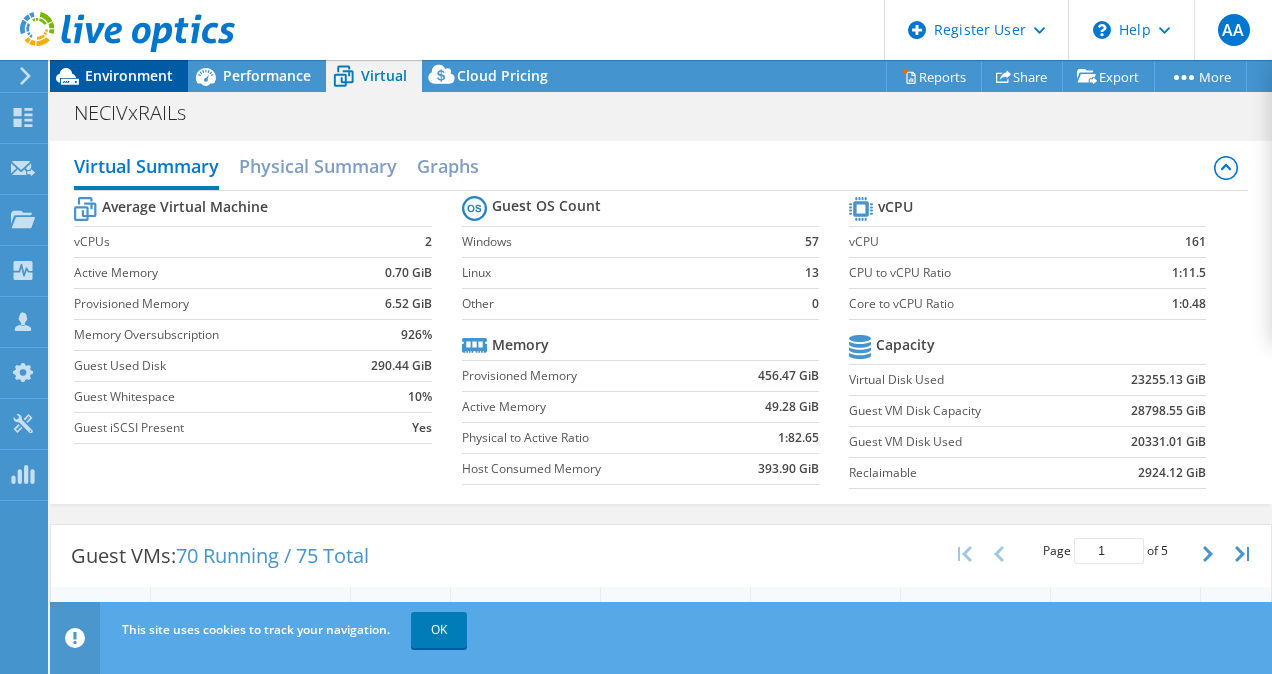 click on "Environment" at bounding box center [129, 75] 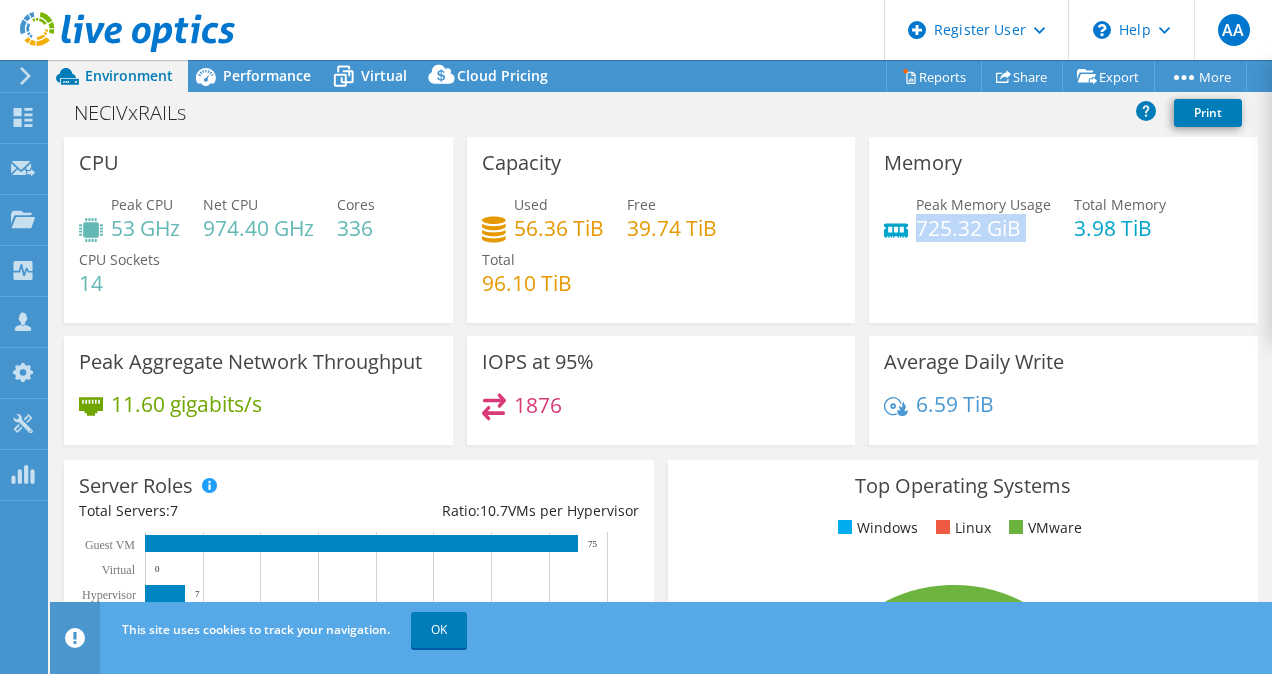 drag, startPoint x: 908, startPoint y: 215, endPoint x: 992, endPoint y: 242, distance: 88.23265 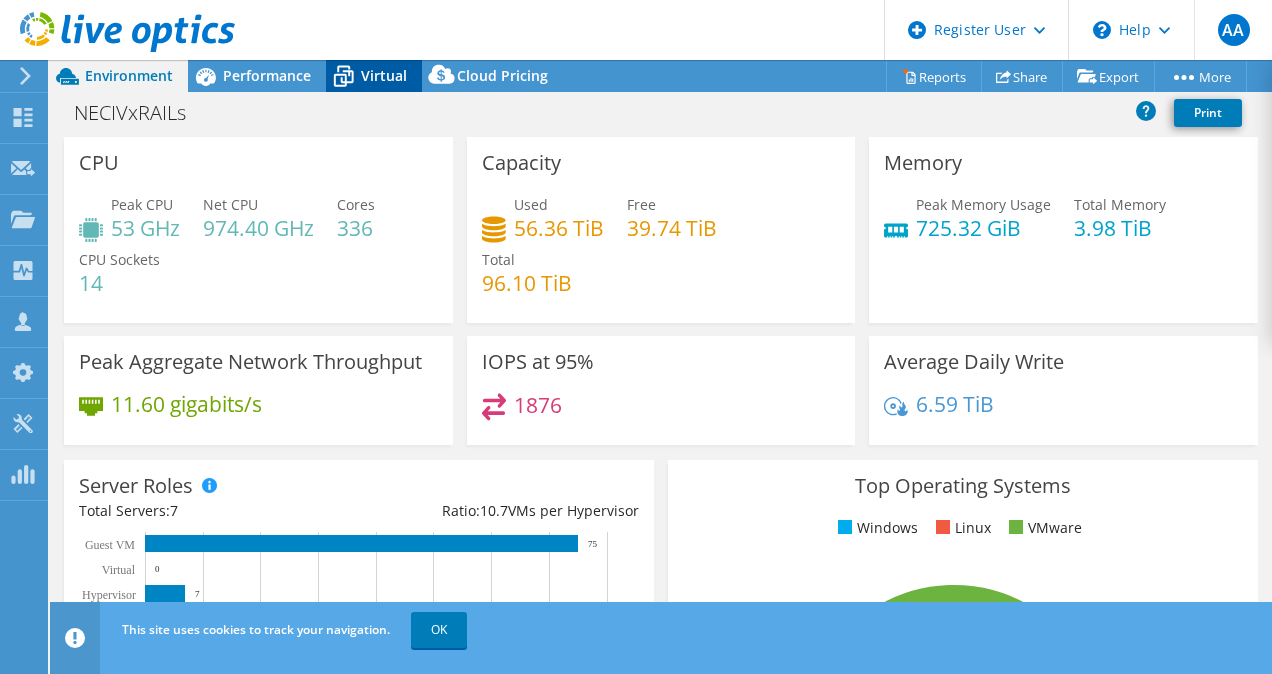 click on "Virtual" at bounding box center [384, 75] 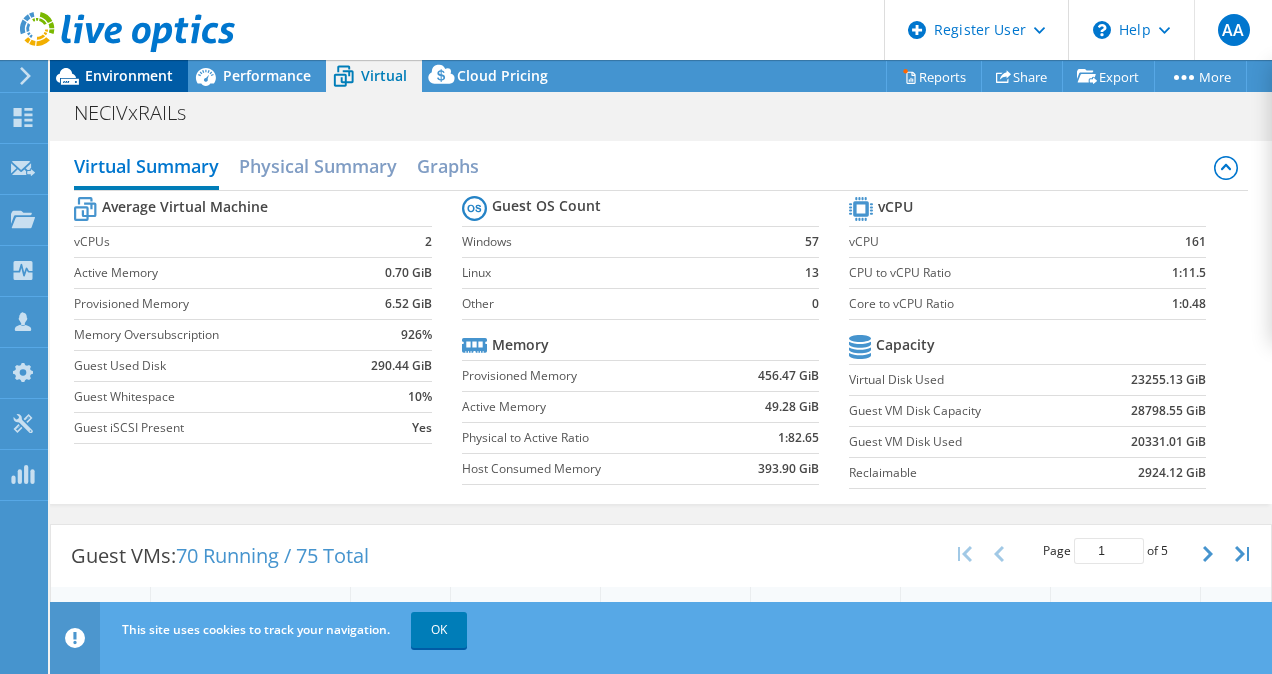 click on "Environment" at bounding box center [129, 75] 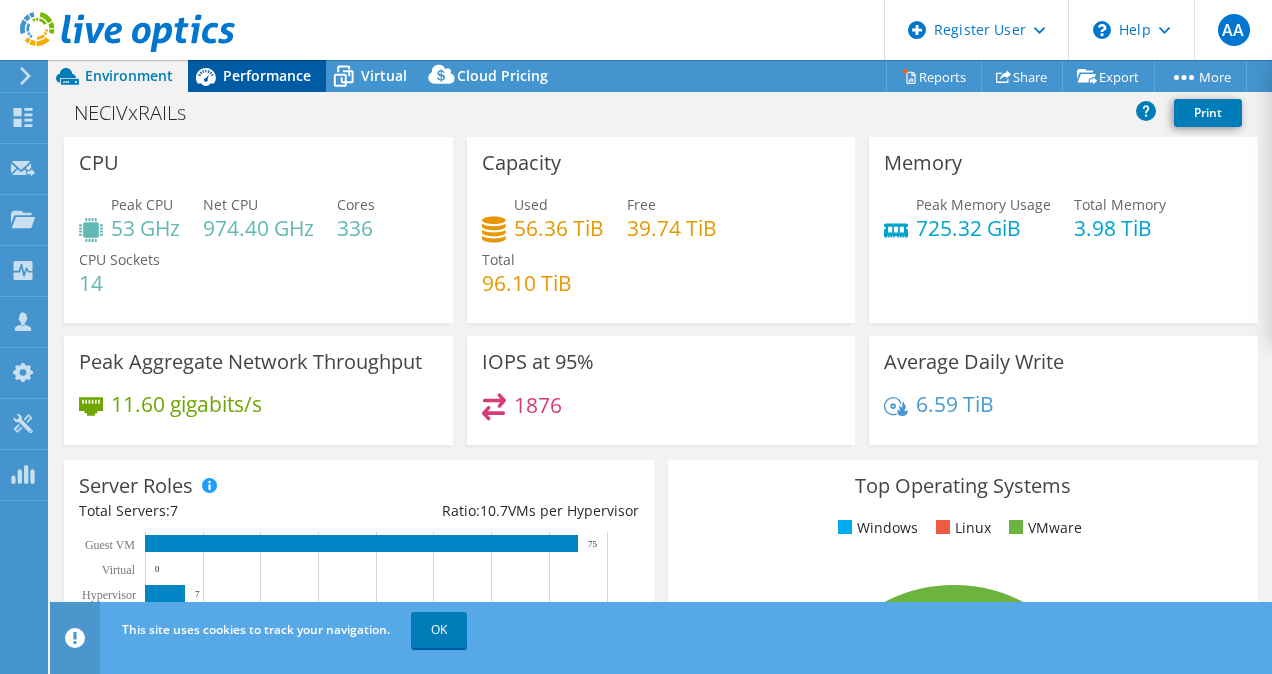 click on "Performance" at bounding box center (267, 75) 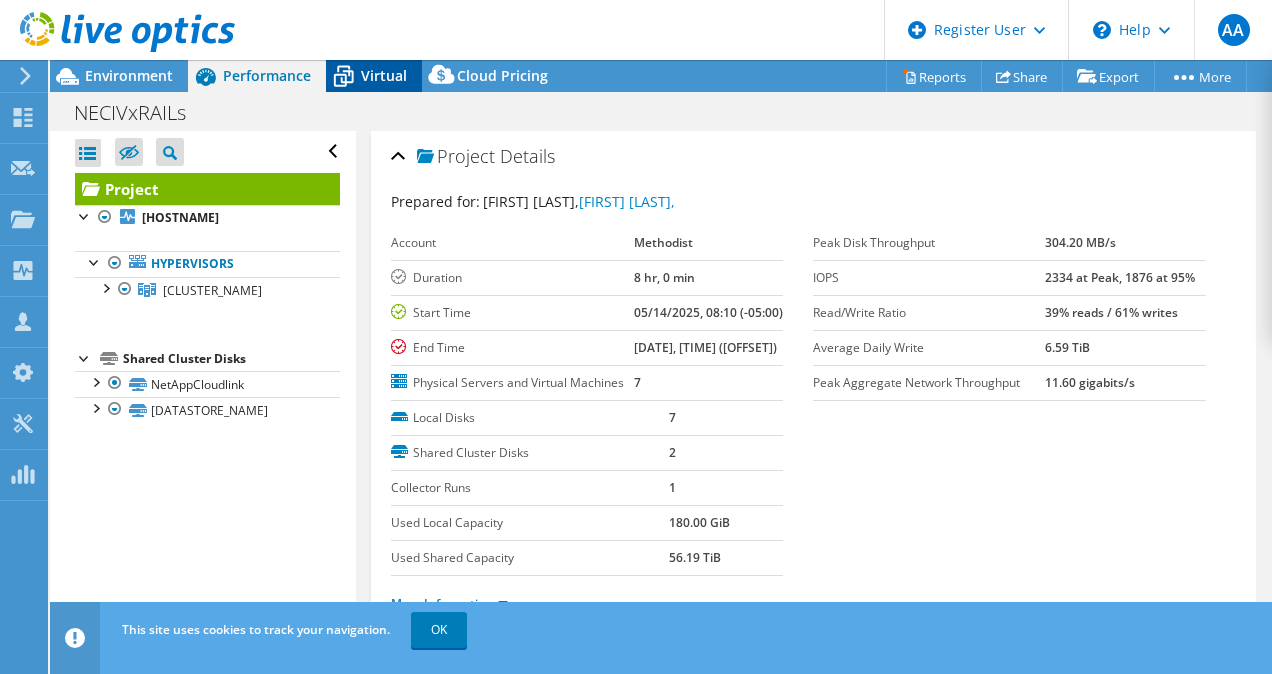 click on "Virtual" at bounding box center (384, 75) 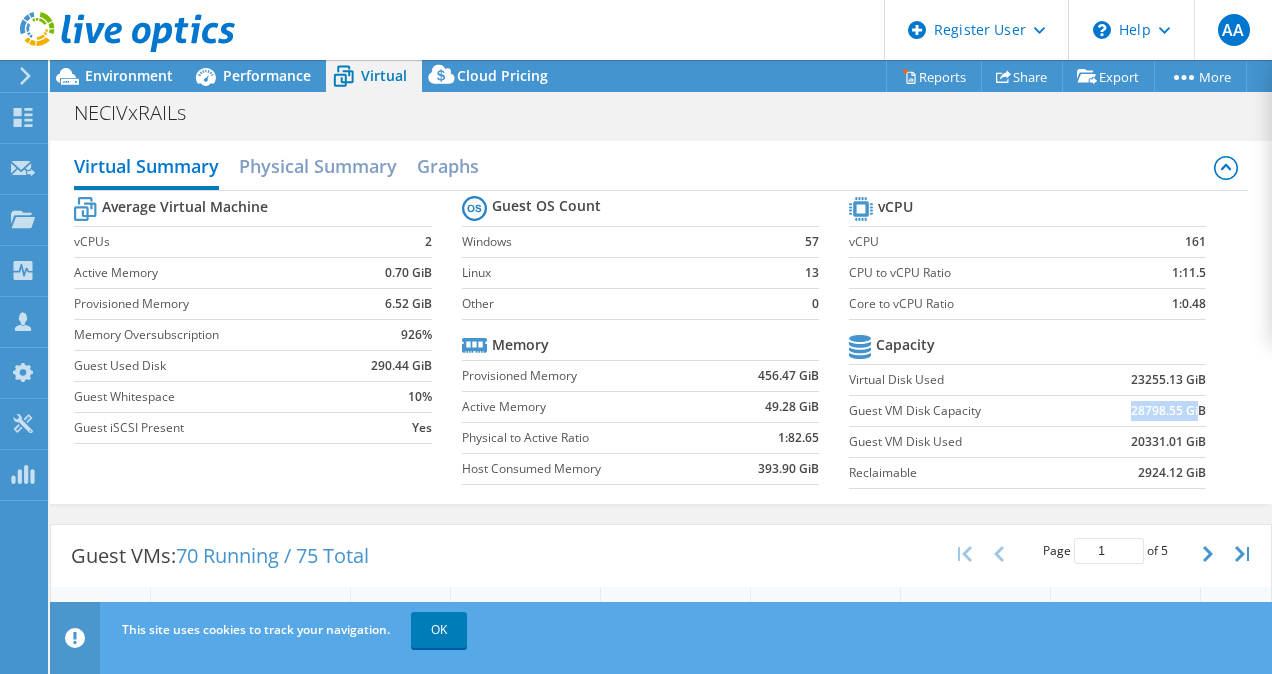 drag, startPoint x: 1106, startPoint y: 414, endPoint x: 1184, endPoint y: 415, distance: 78.00641 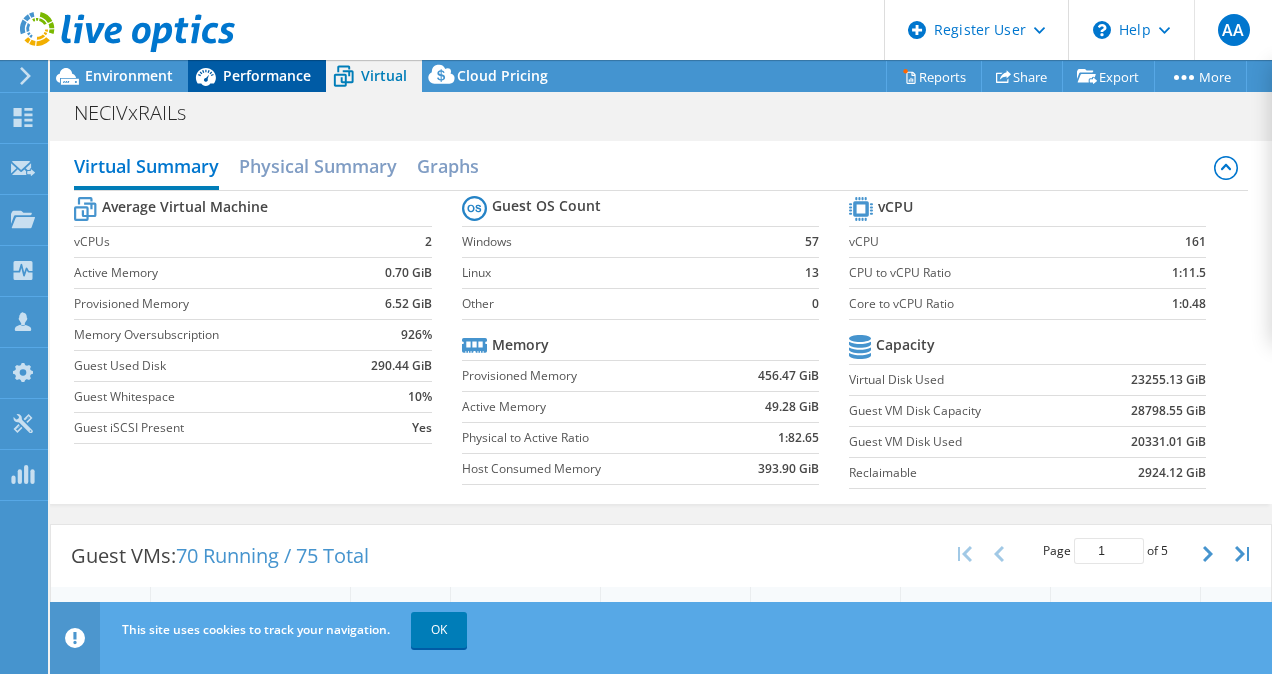 click on "Performance" at bounding box center (257, 76) 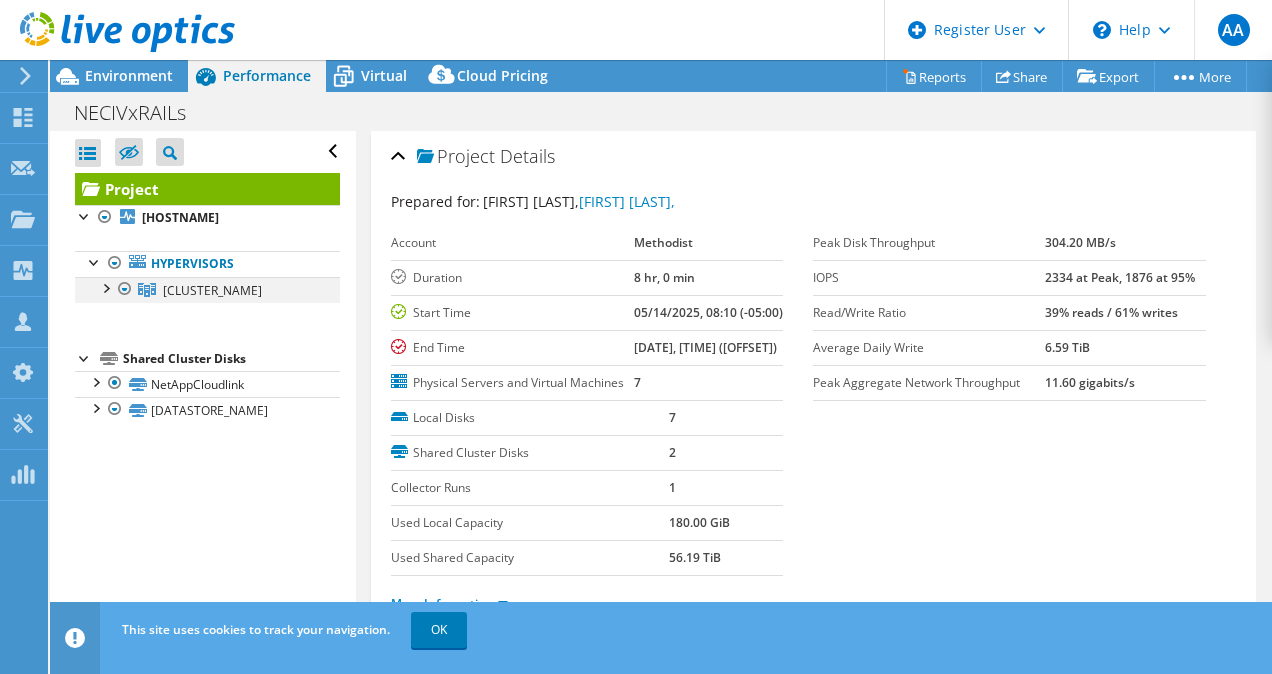 click at bounding box center [105, 287] 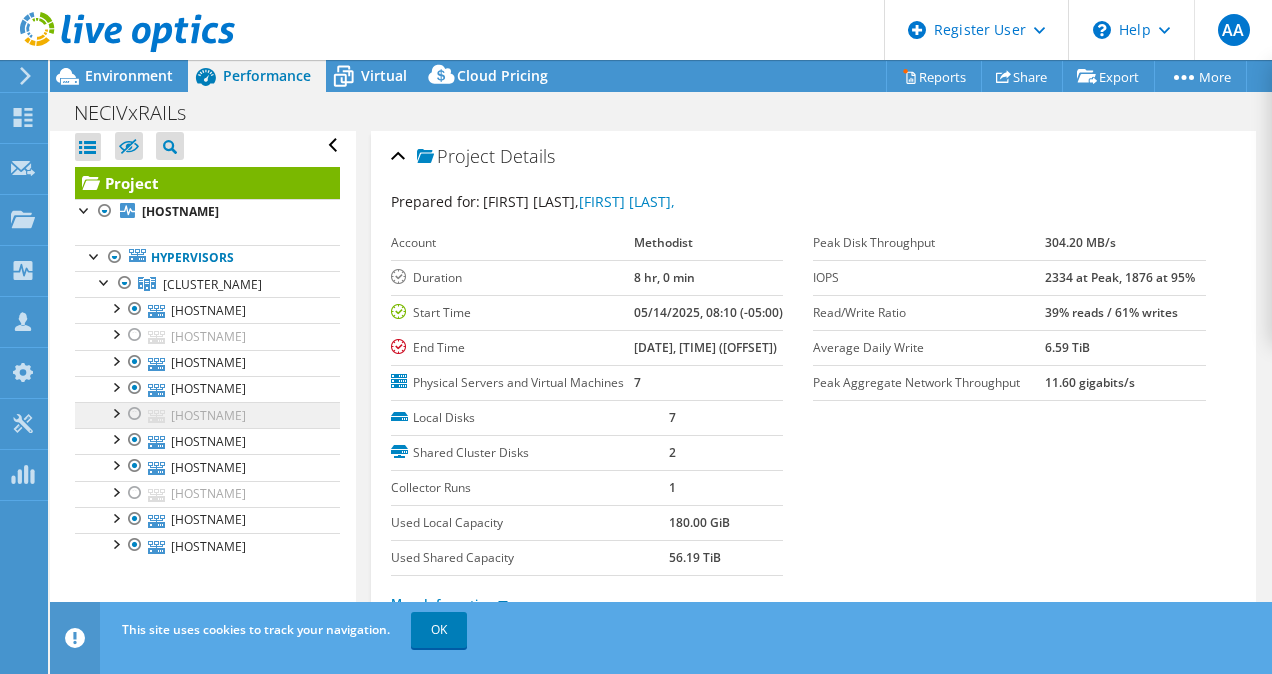 scroll, scrollTop: 0, scrollLeft: 0, axis: both 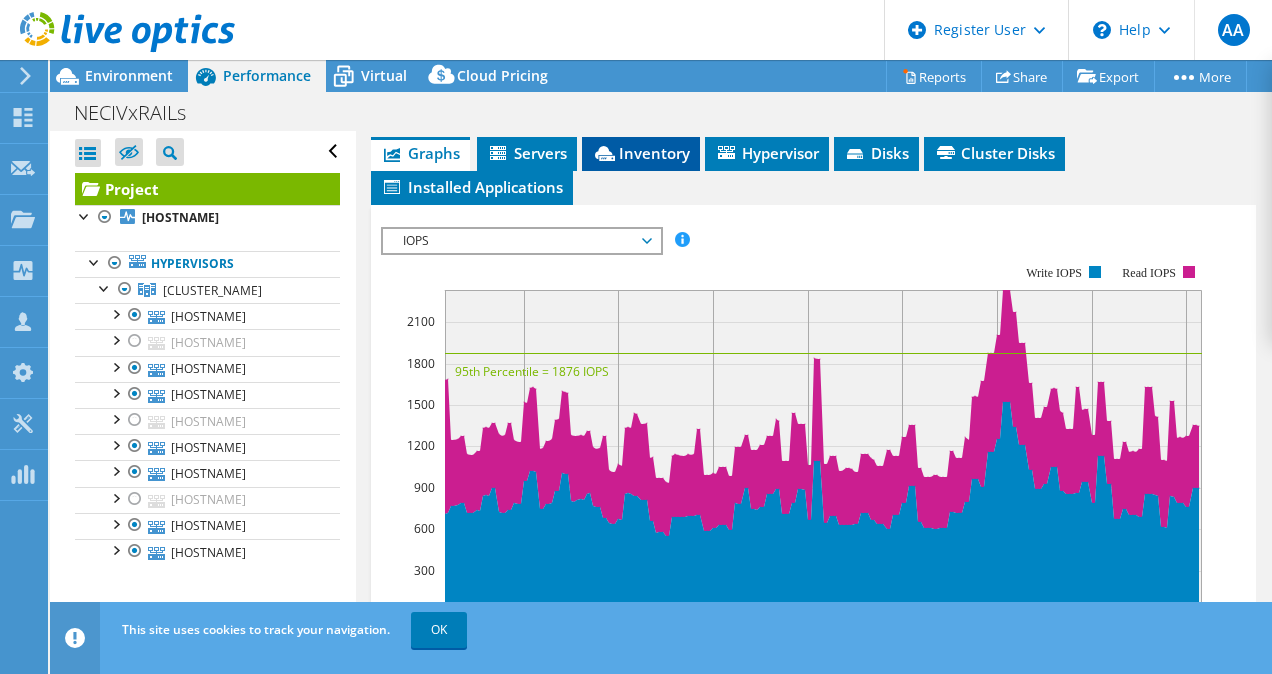 click on "Inventory" at bounding box center [641, 153] 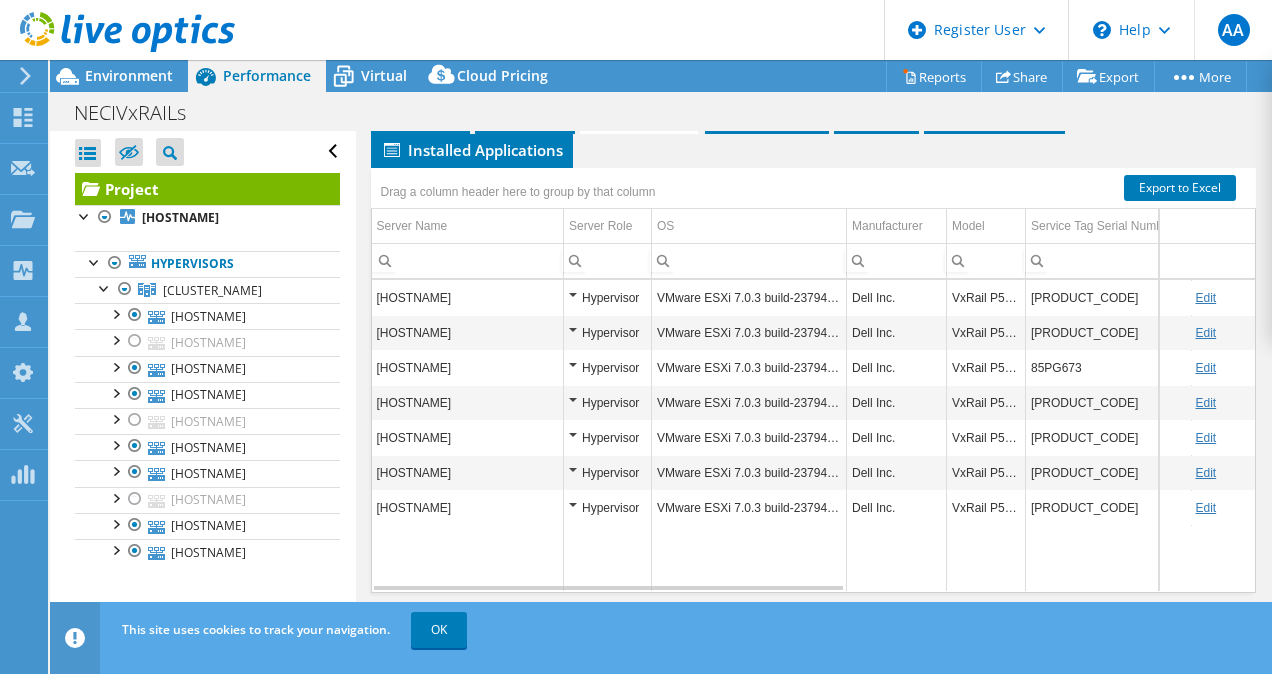 scroll, scrollTop: 569, scrollLeft: 0, axis: vertical 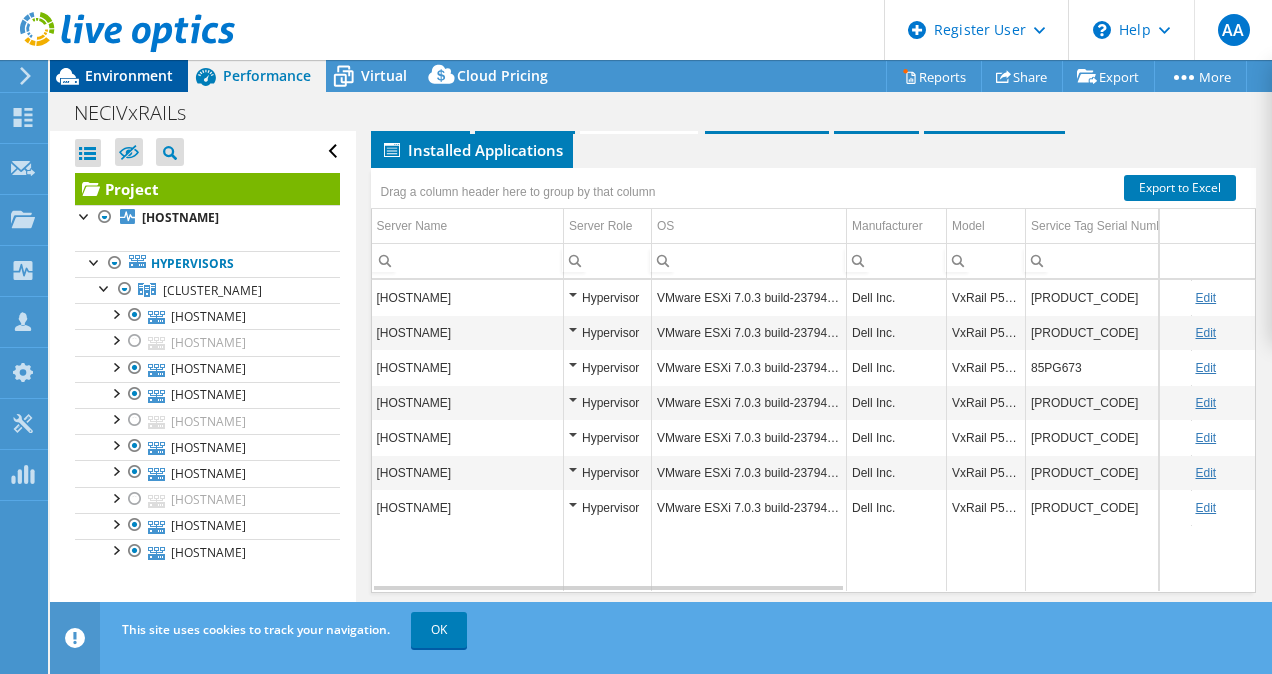 click on "Environment" at bounding box center [129, 75] 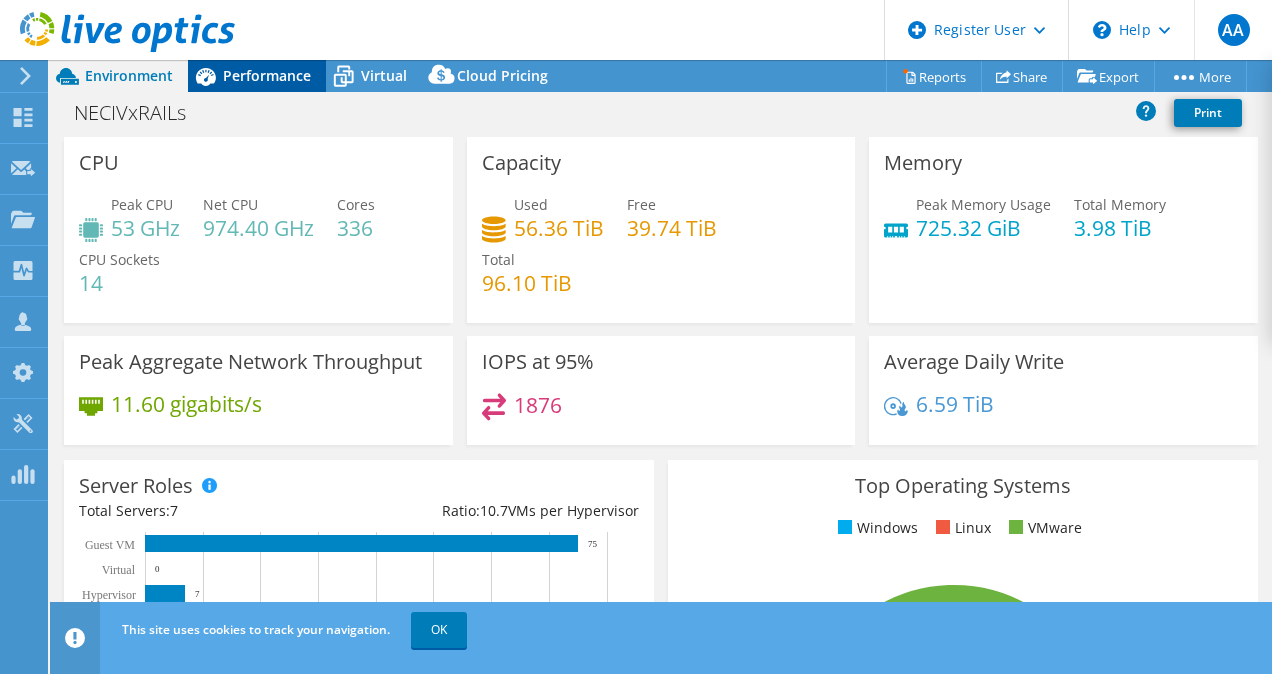 click on "Performance" at bounding box center (267, 75) 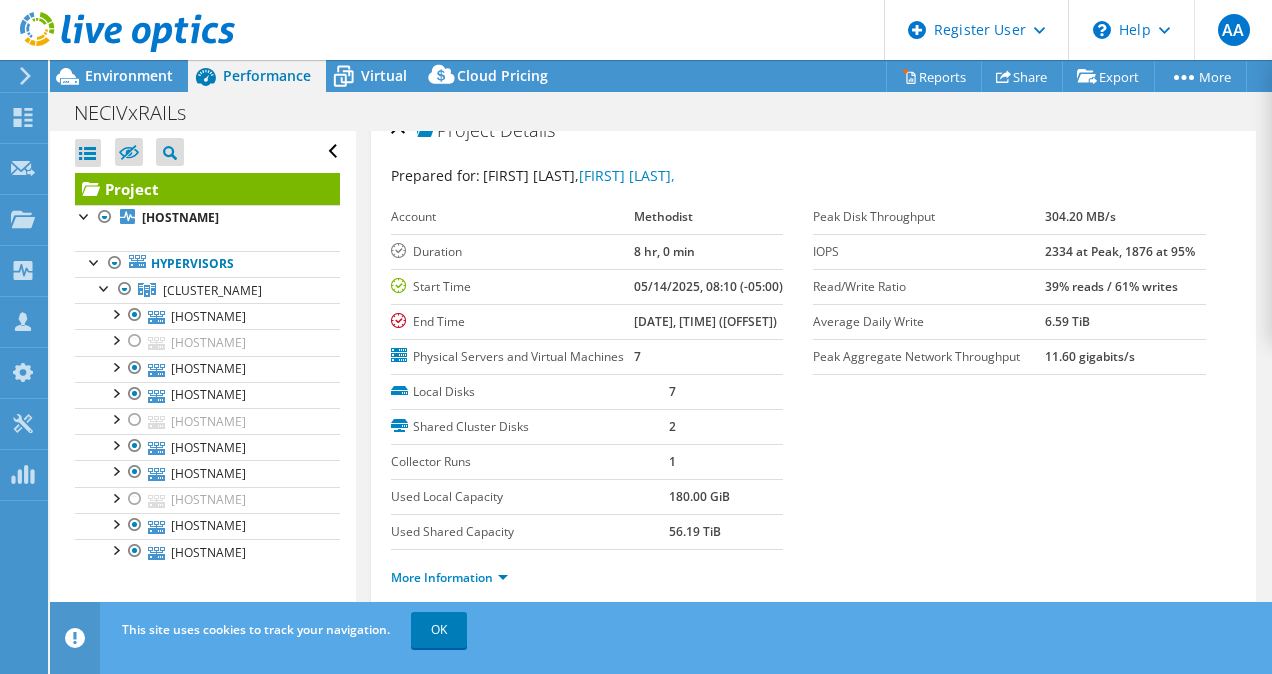 scroll, scrollTop: 0, scrollLeft: 0, axis: both 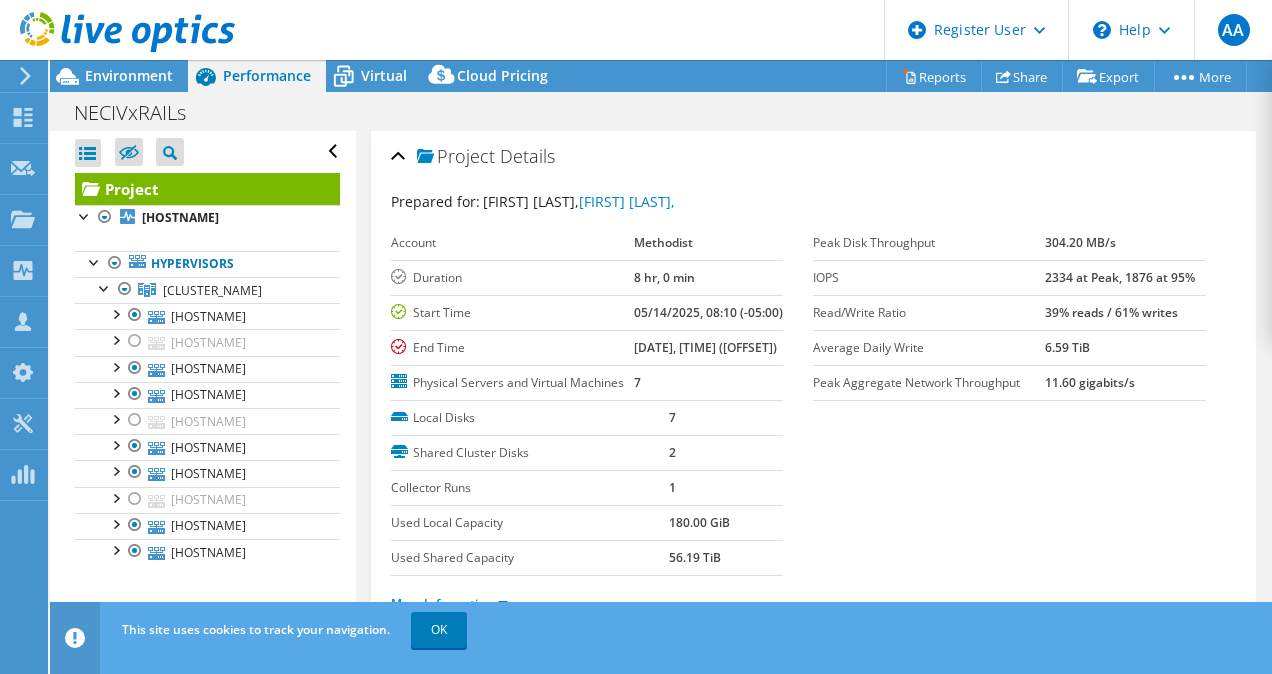 click at bounding box center (117, 33) 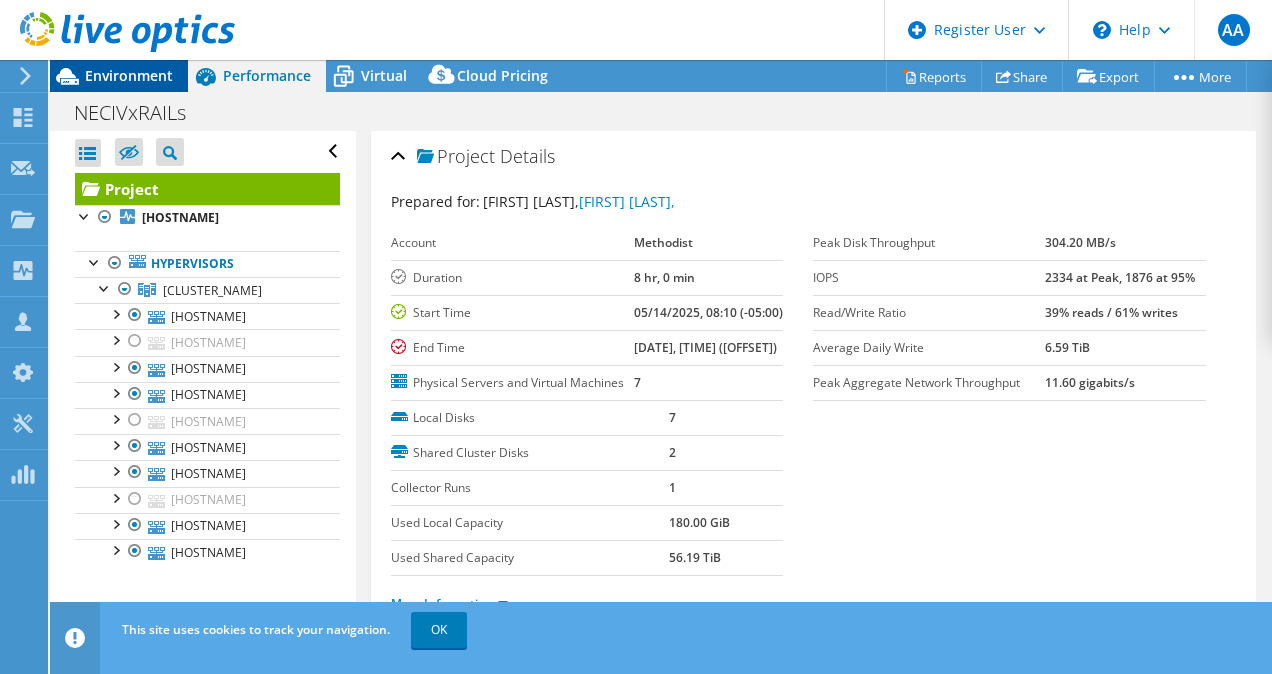 click on "Environment" at bounding box center (129, 75) 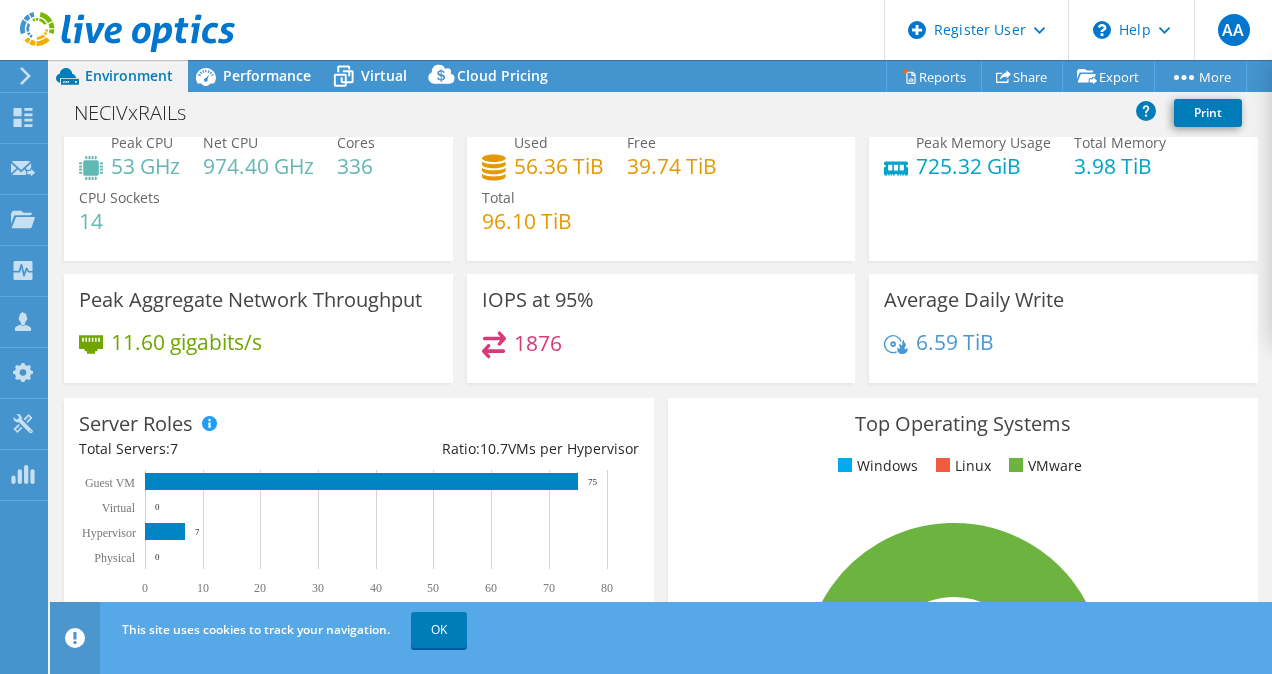 scroll, scrollTop: 0, scrollLeft: 0, axis: both 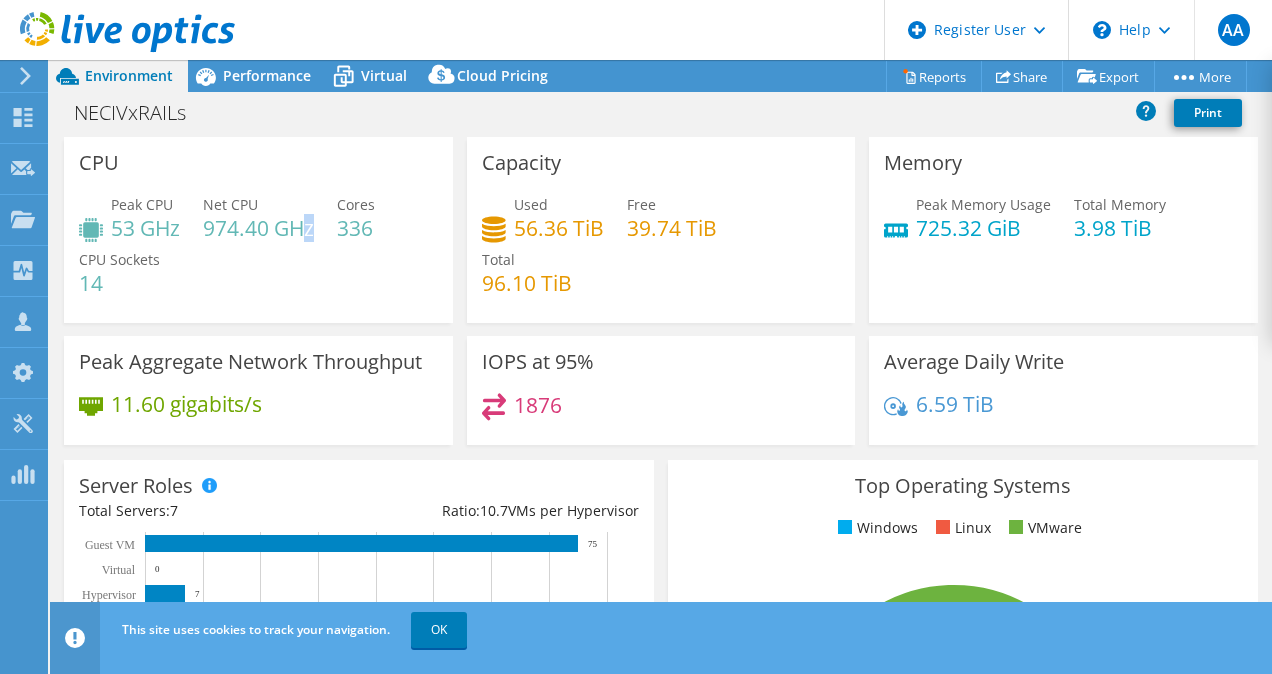 drag, startPoint x: 314, startPoint y: 227, endPoint x: 318, endPoint y: 239, distance: 12.649111 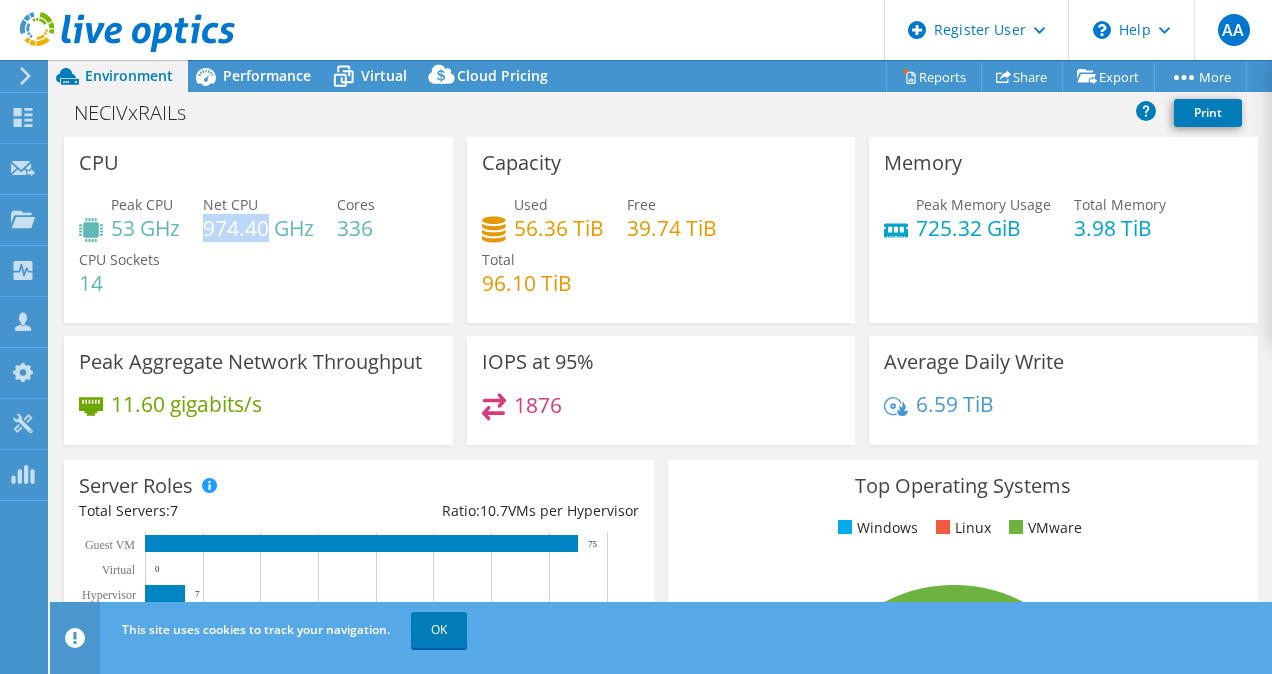 drag, startPoint x: 204, startPoint y: 230, endPoint x: 271, endPoint y: 234, distance: 67.11929 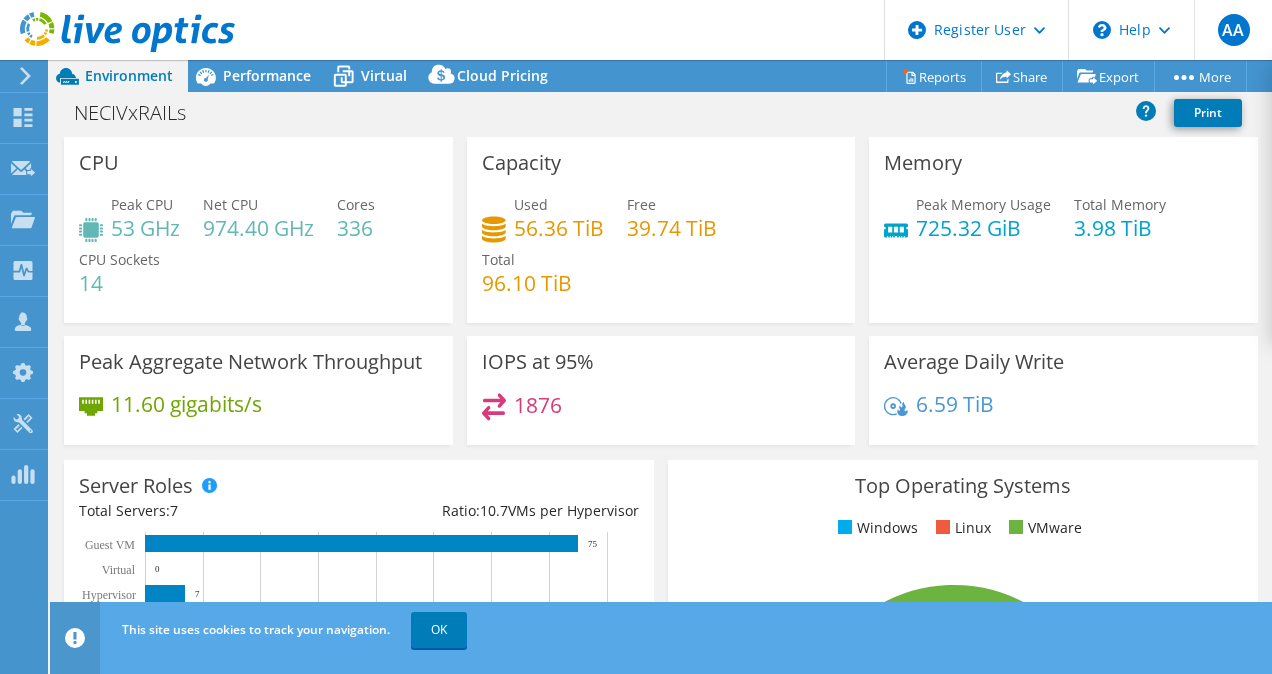 drag, startPoint x: 271, startPoint y: 234, endPoint x: 245, endPoint y: 286, distance: 58.137768 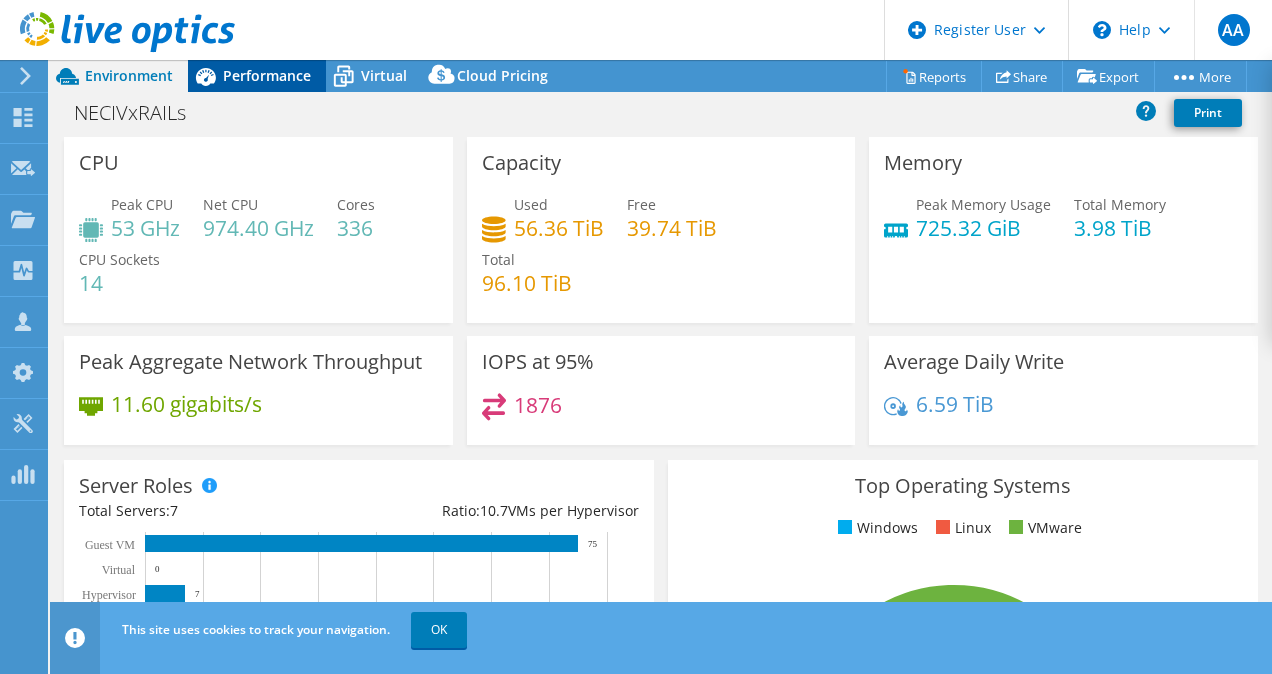 click on "Performance" at bounding box center [267, 75] 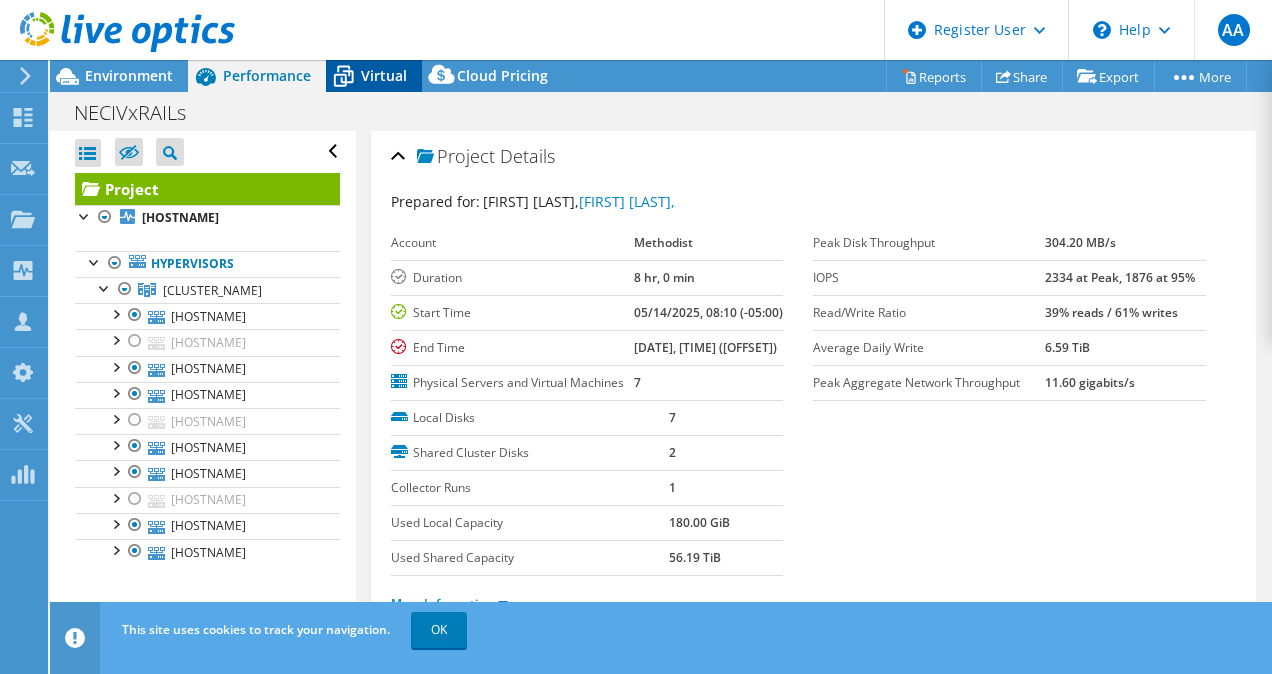 click on "Virtual" at bounding box center [384, 75] 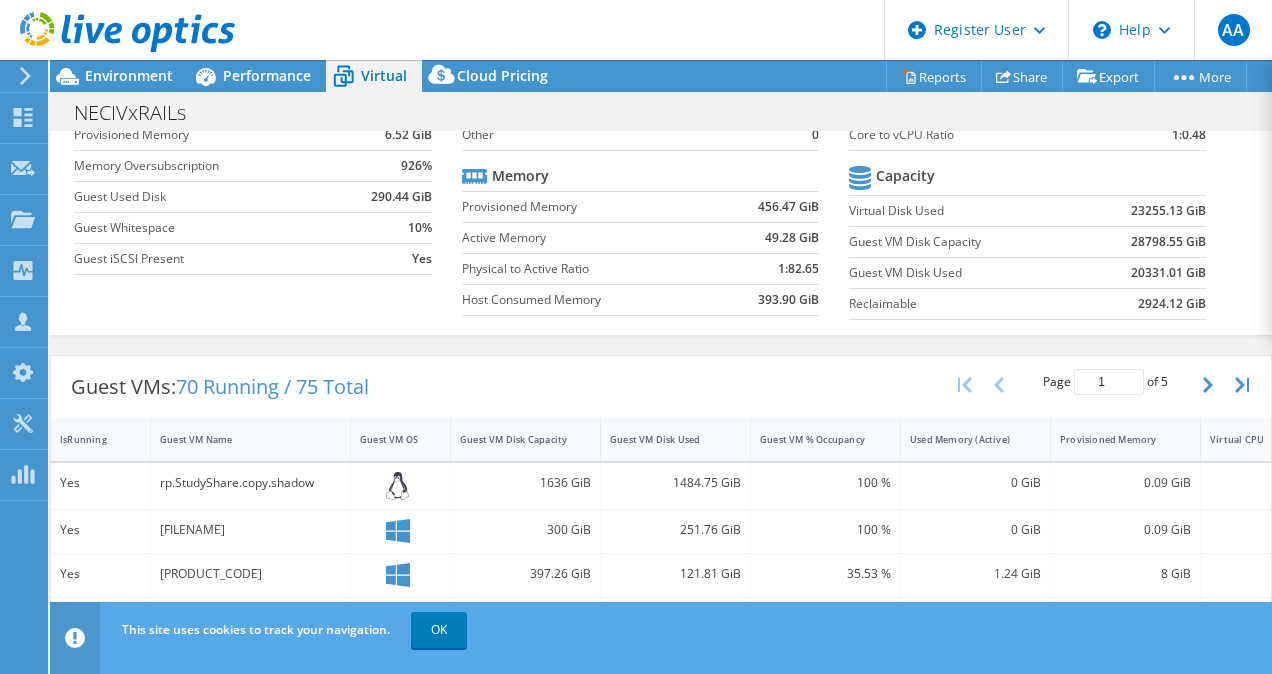 scroll, scrollTop: 189, scrollLeft: 0, axis: vertical 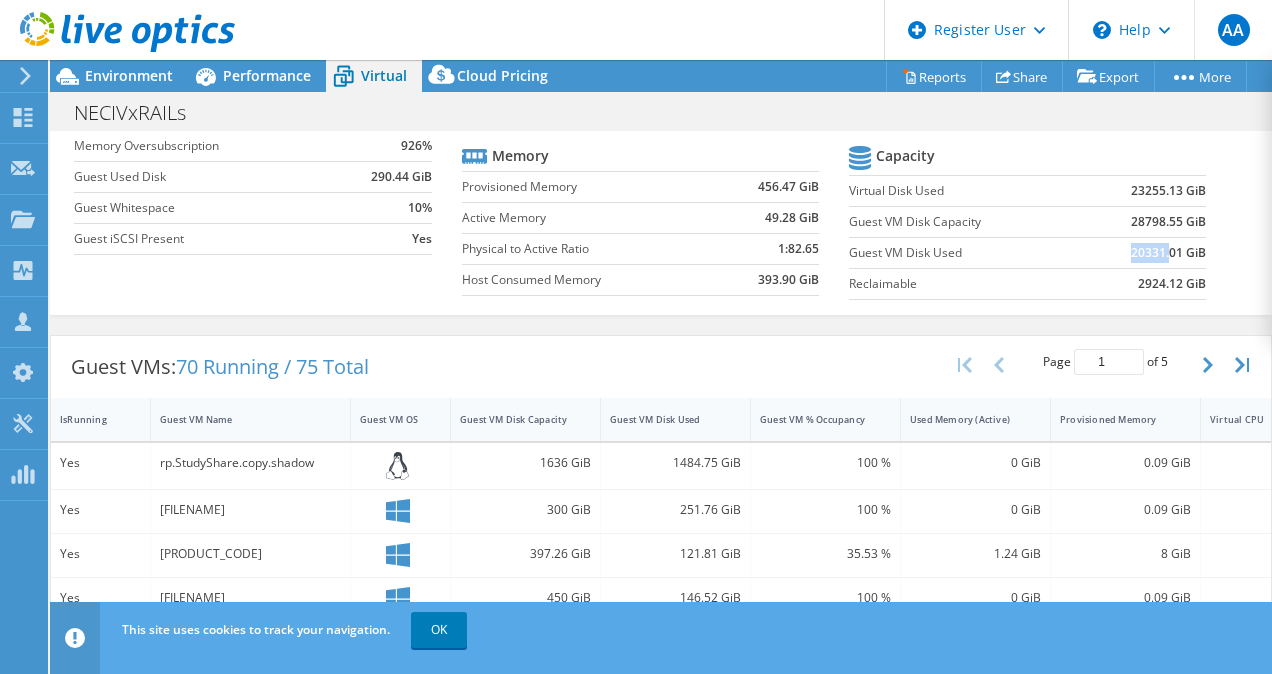 drag, startPoint x: 1113, startPoint y: 253, endPoint x: 1158, endPoint y: 254, distance: 45.01111 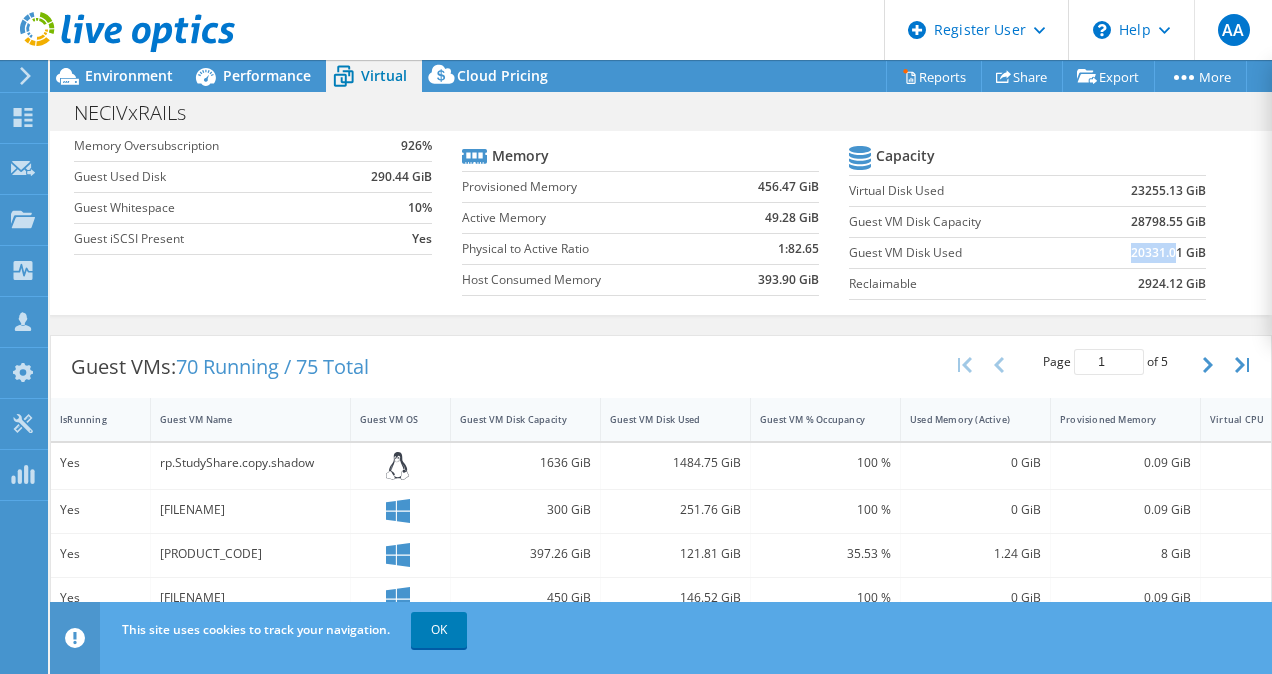 scroll, scrollTop: 0, scrollLeft: 0, axis: both 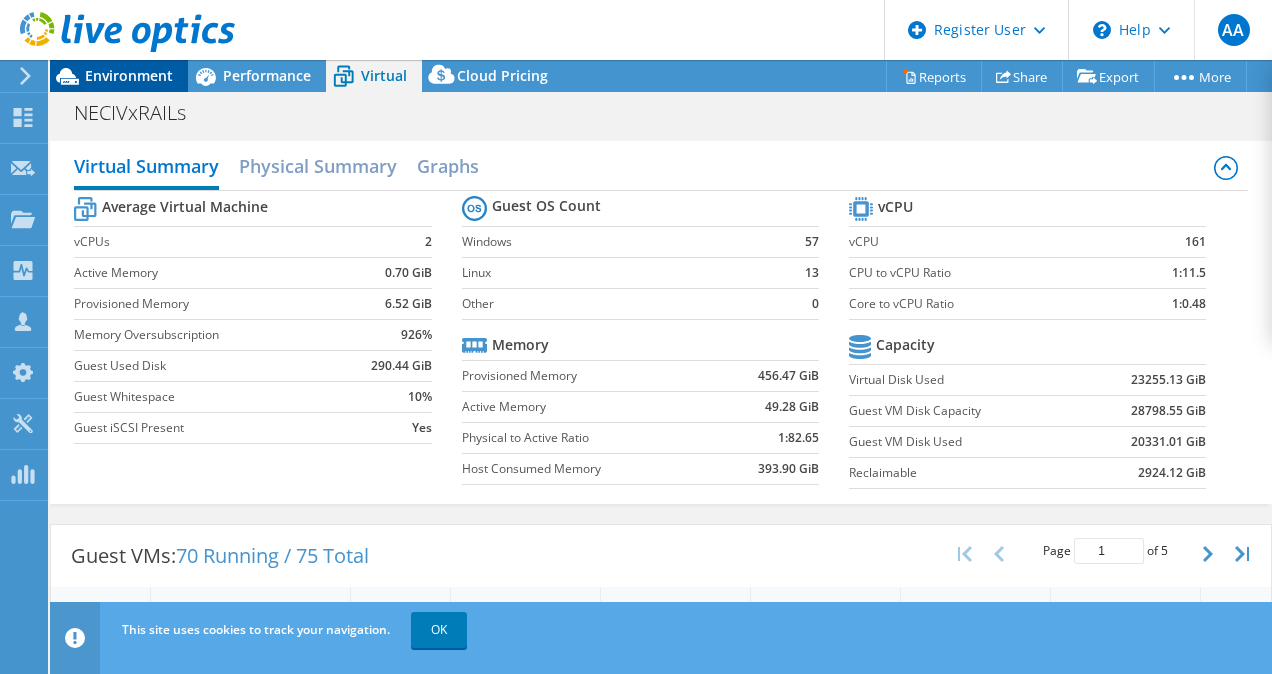 click on "Environment" at bounding box center (129, 75) 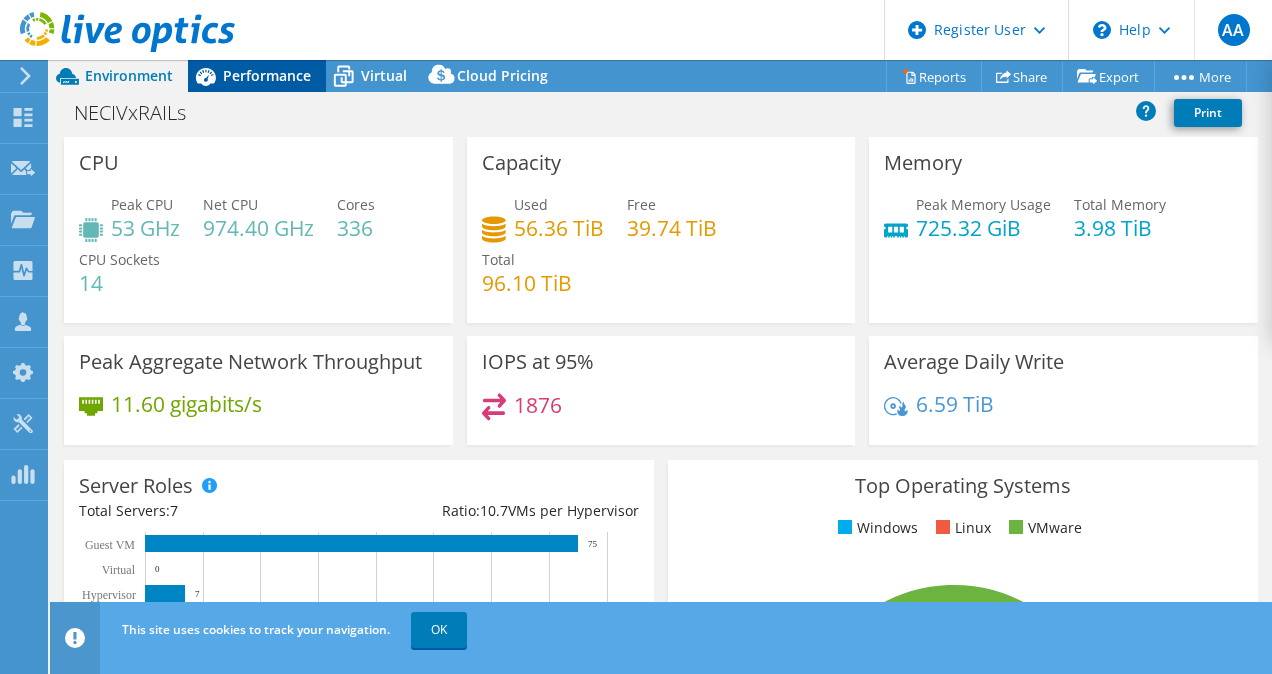 click on "Performance" at bounding box center (267, 75) 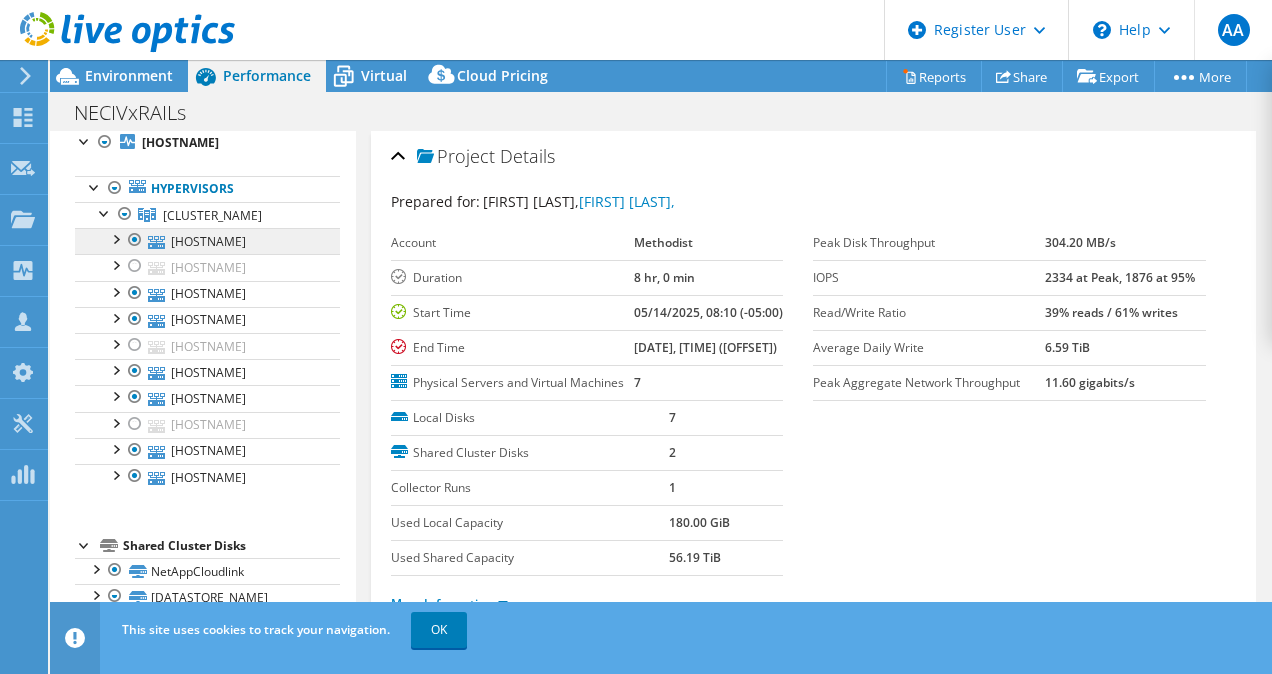 scroll, scrollTop: 122, scrollLeft: 0, axis: vertical 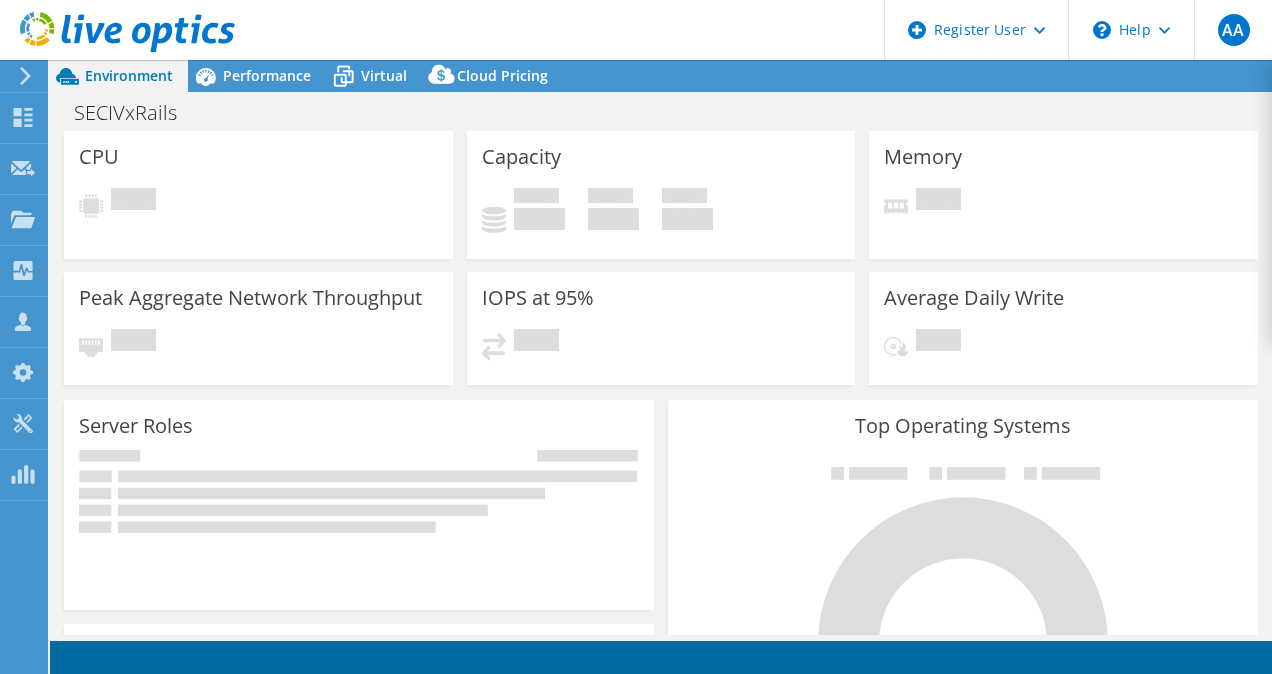 select on "USD" 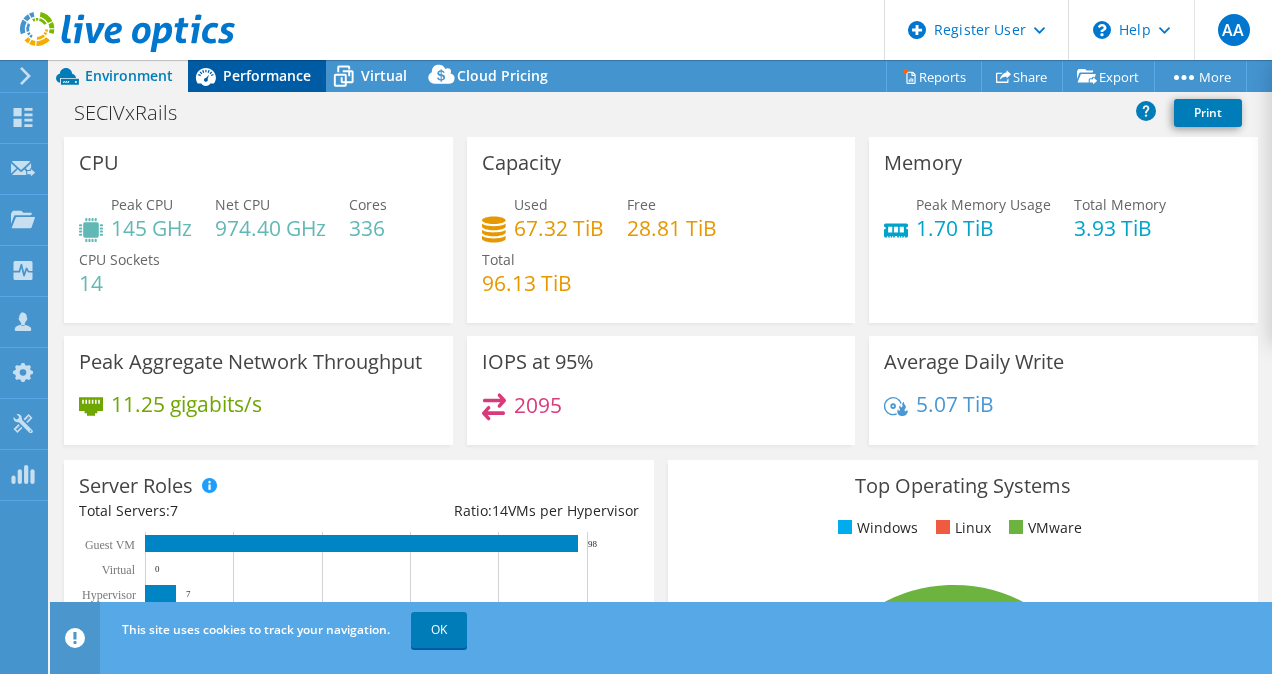 click on "Performance" at bounding box center (267, 75) 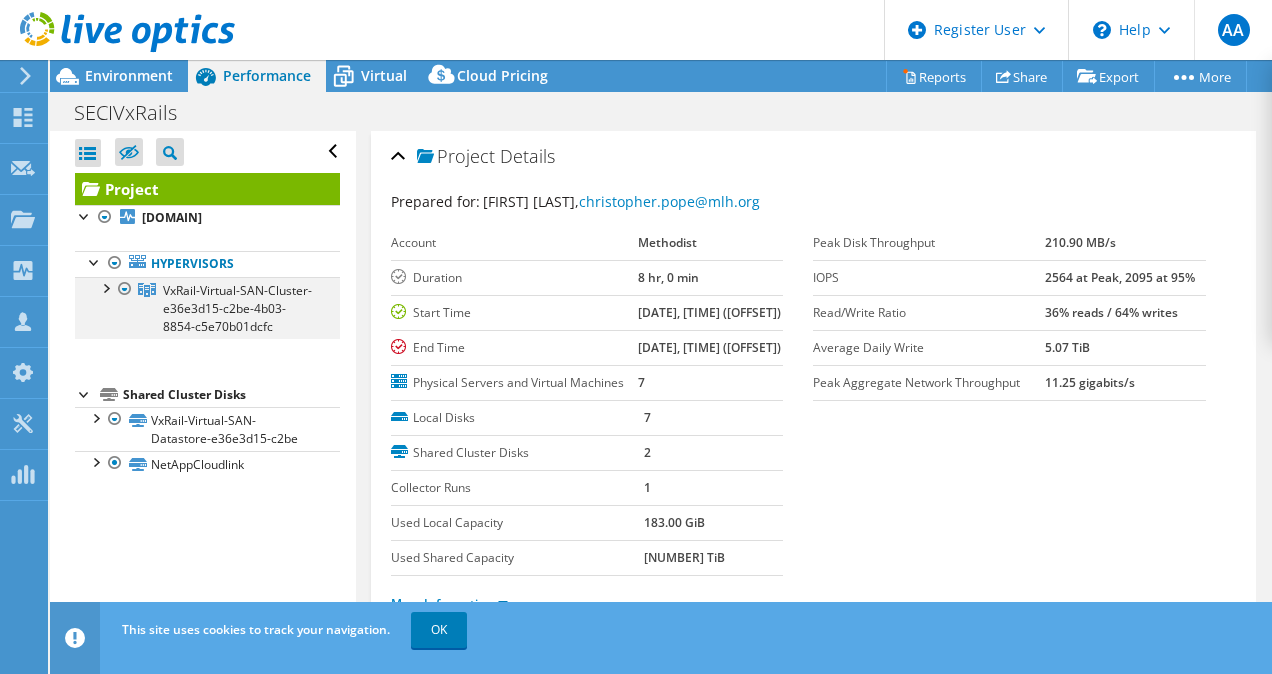click at bounding box center [105, 287] 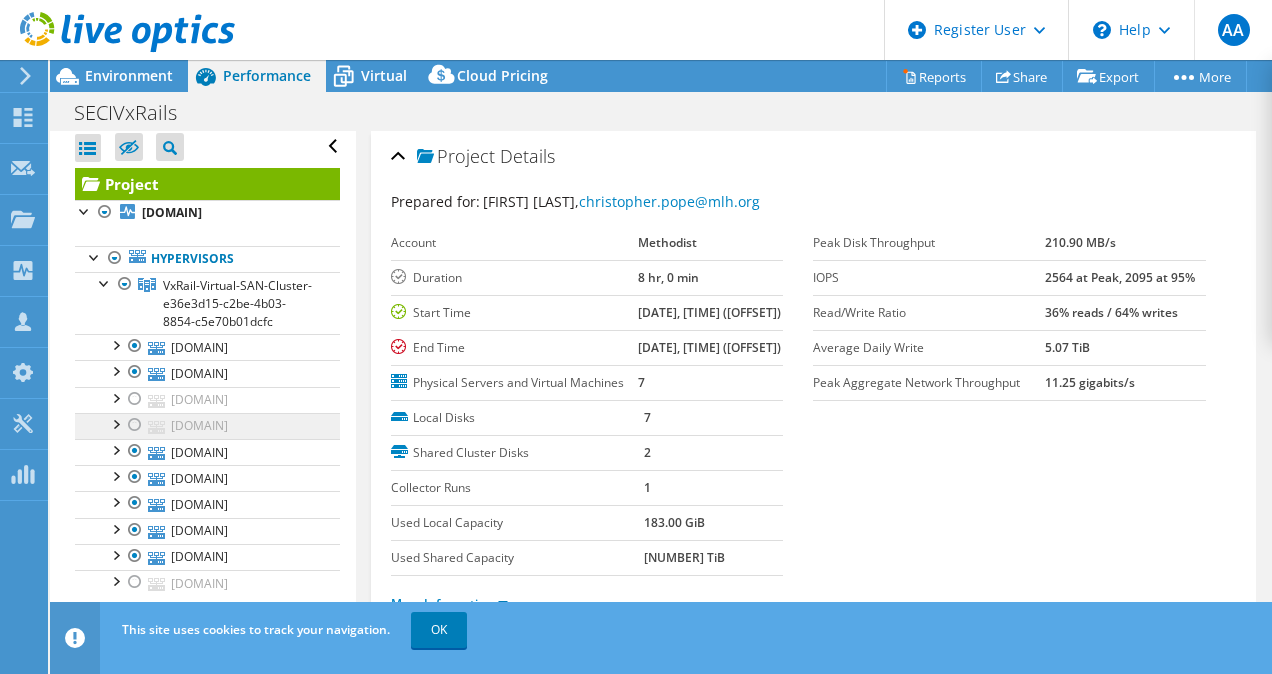 scroll, scrollTop: 2, scrollLeft: 0, axis: vertical 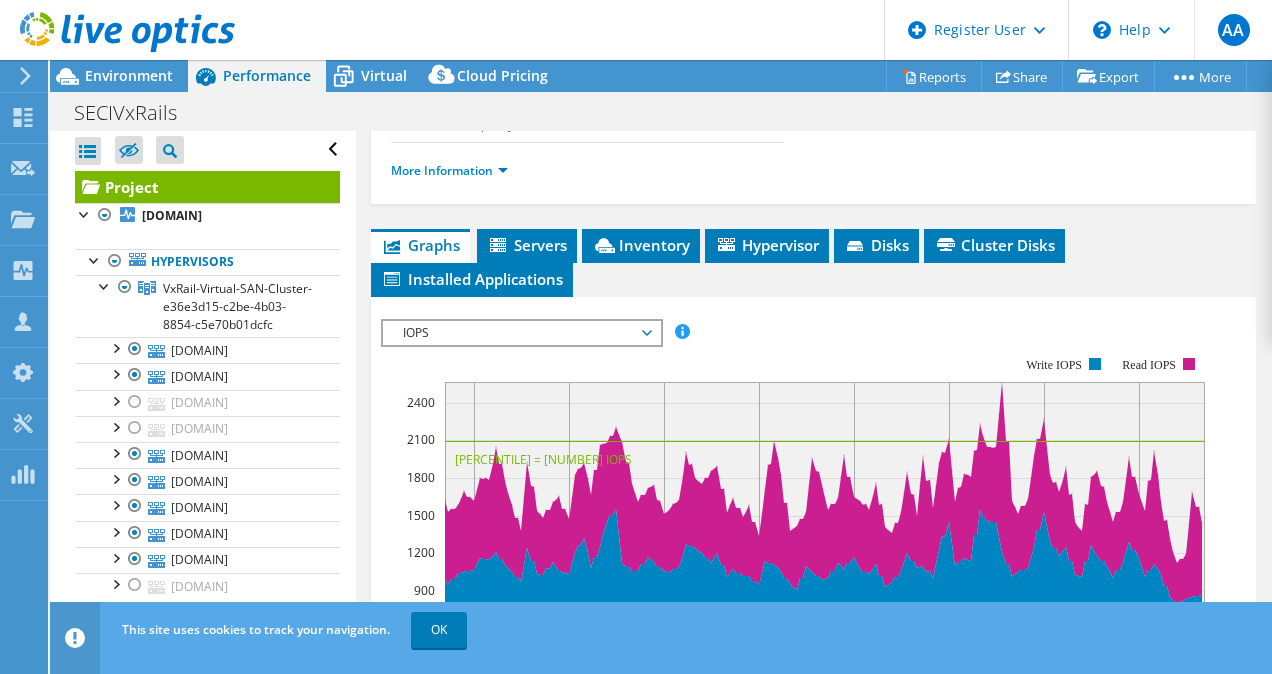 click on "Project
Details
Prepared for:
Christopher Pope,  christopher.pope@mlh.org
Account
Methodist
Duration
8 hr, 0 min
Start Time
05/13/2025, 08:42 (-05:00)
End Time
05/13/2025, 16:42 (-05:00)
7" at bounding box center (814, 419) 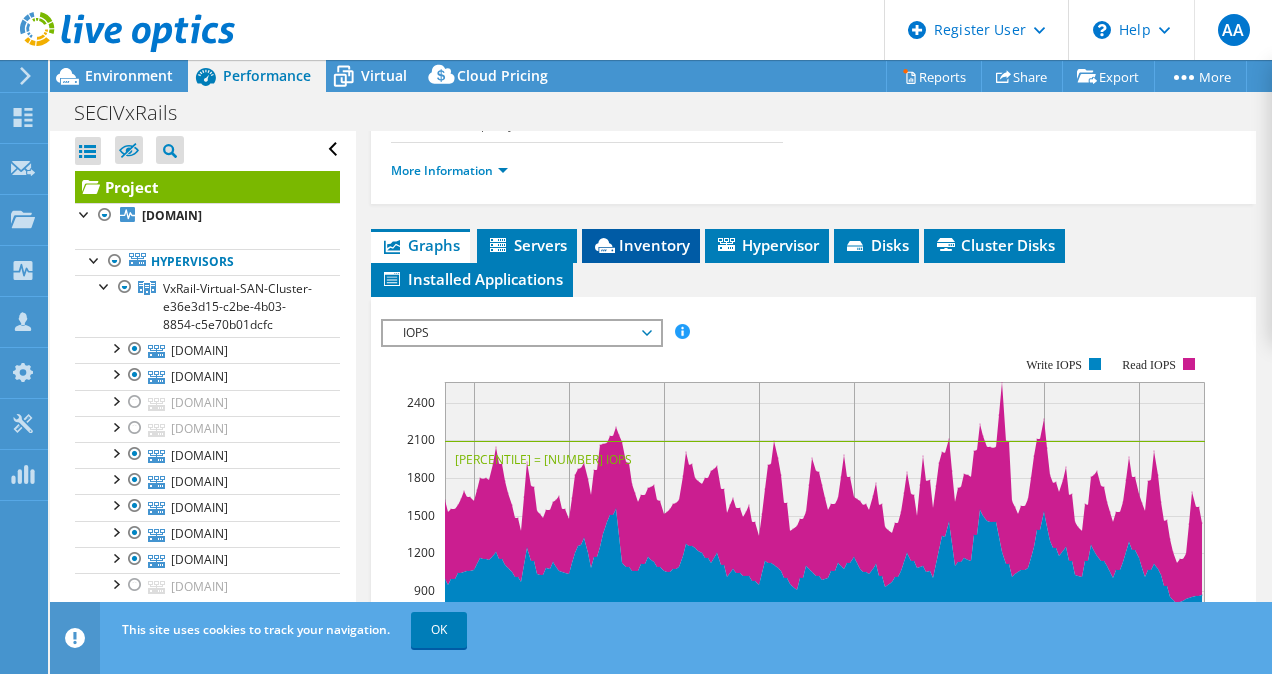 click on "Inventory" at bounding box center [641, 245] 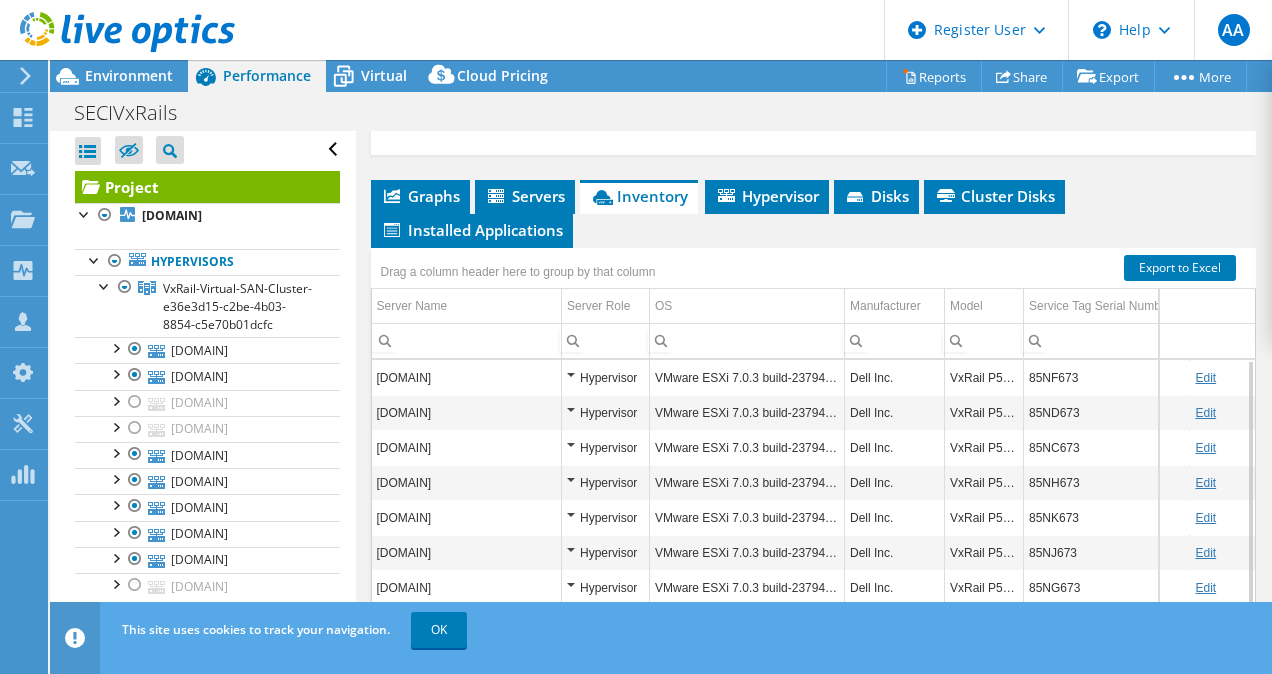 scroll, scrollTop: 482, scrollLeft: 0, axis: vertical 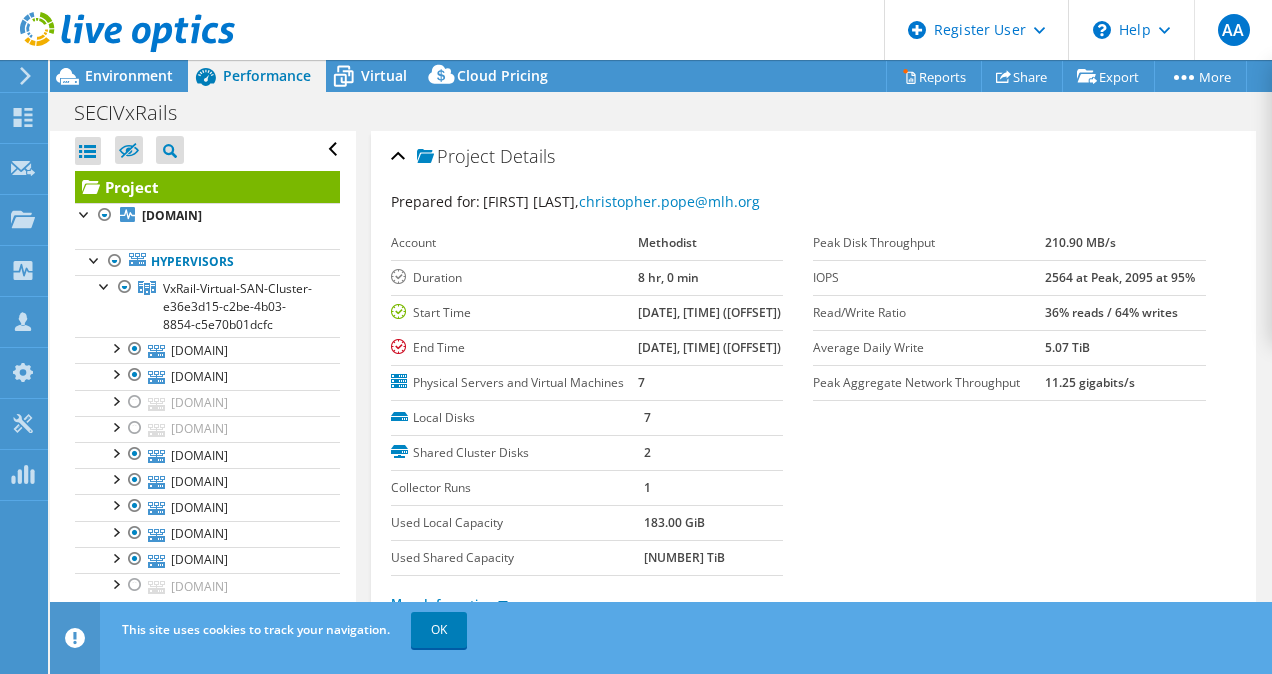click at bounding box center (117, 33) 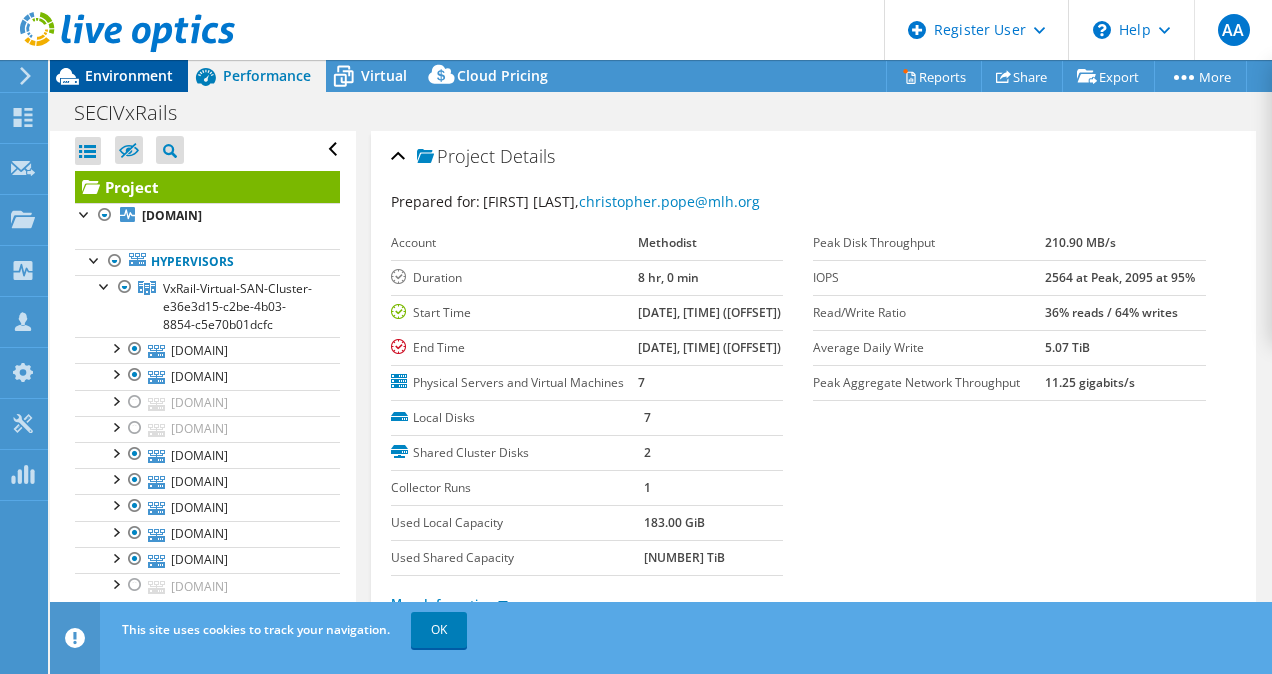 click on "Environment" at bounding box center (129, 75) 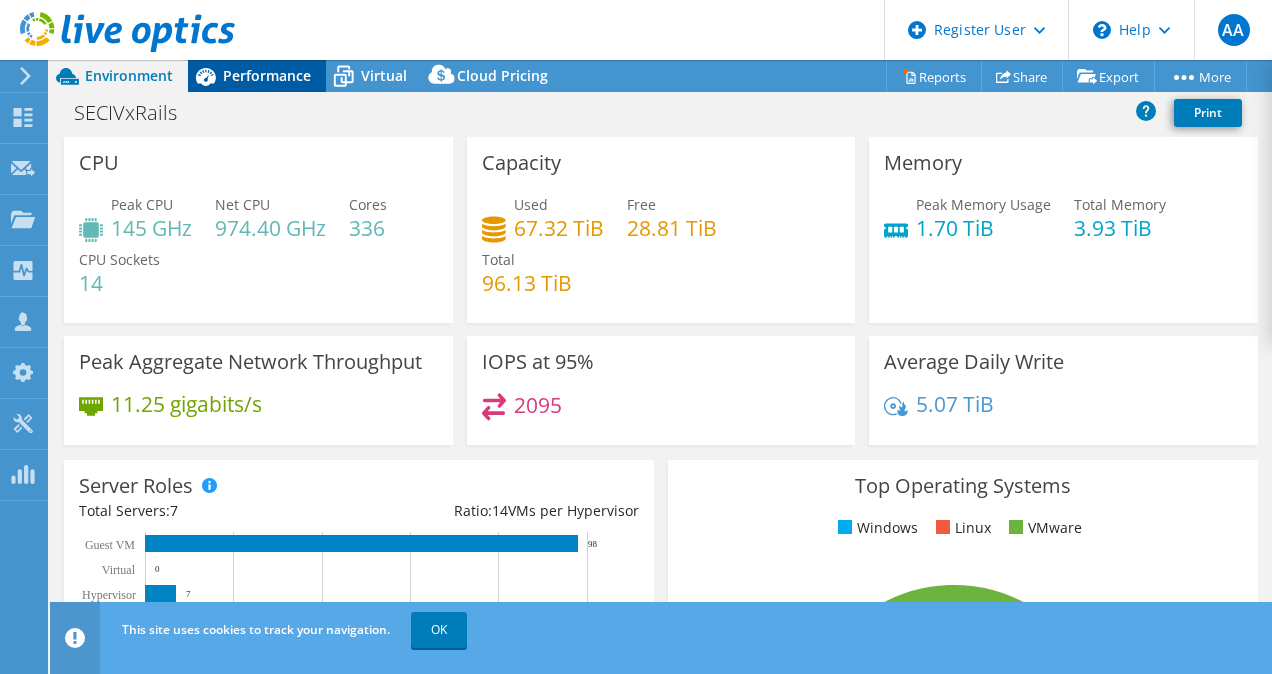 click on "Performance" at bounding box center [267, 75] 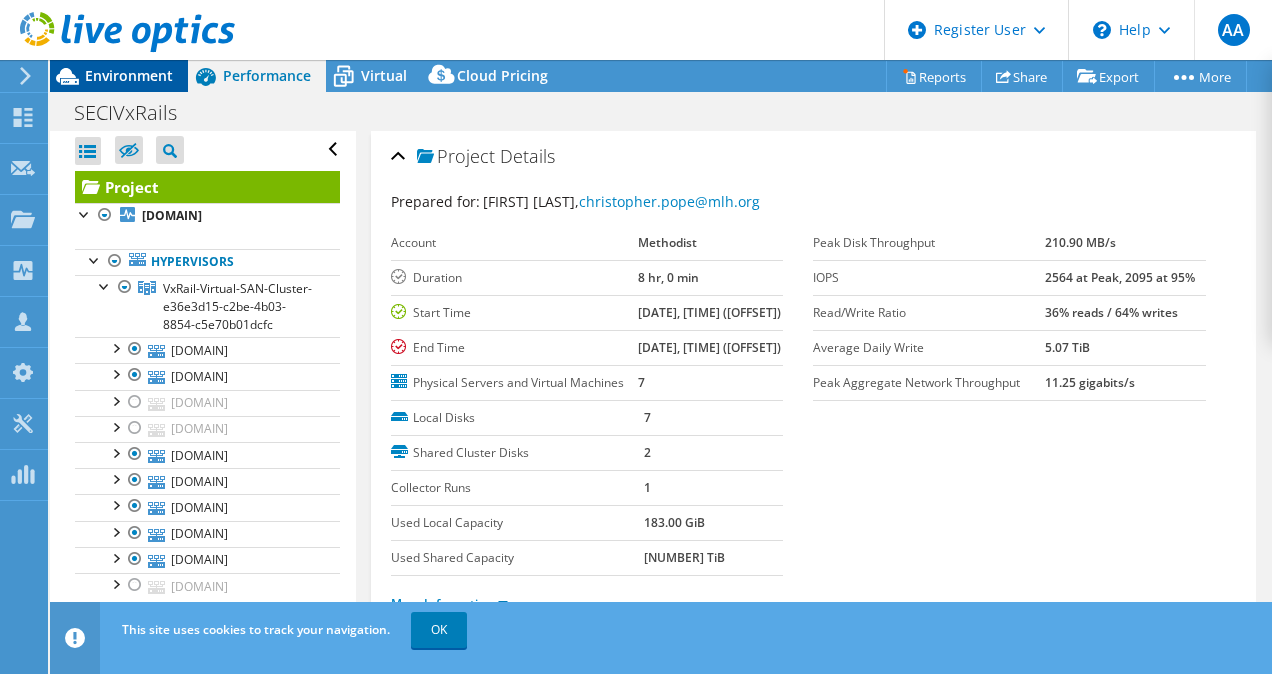 click on "Environment" at bounding box center (129, 75) 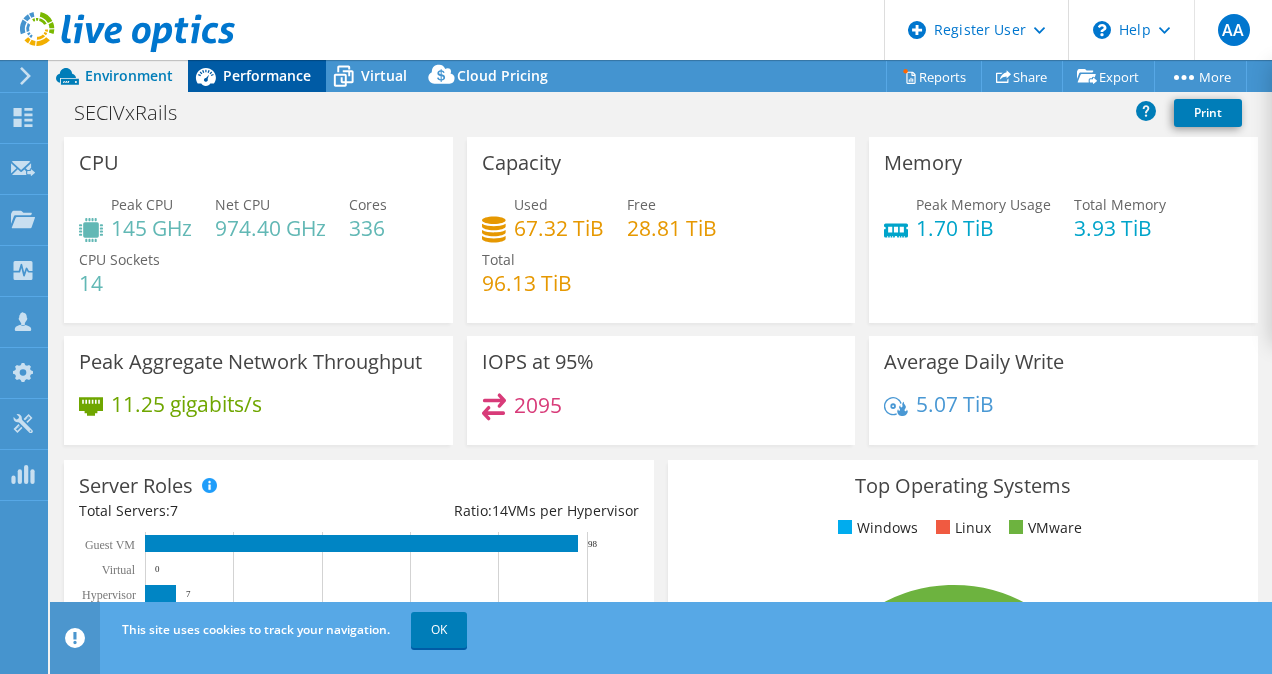 click on "Performance" at bounding box center (267, 75) 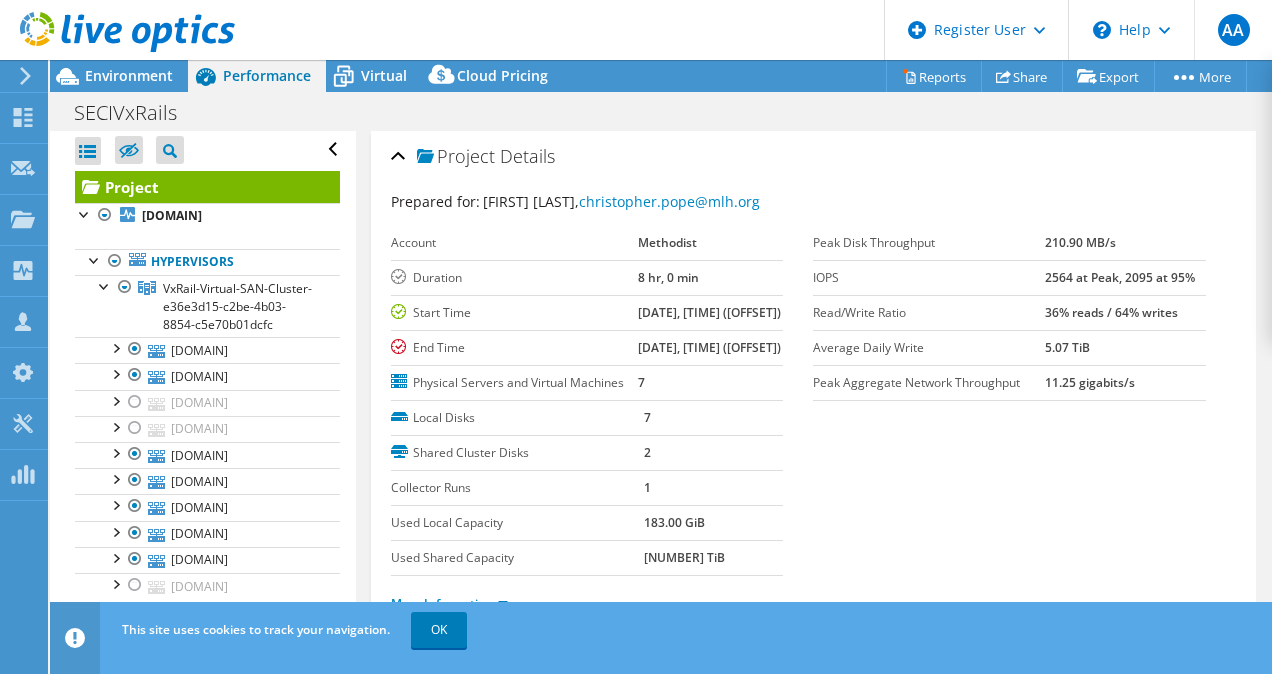click on "SECIVxRails
Print" at bounding box center (661, 112) 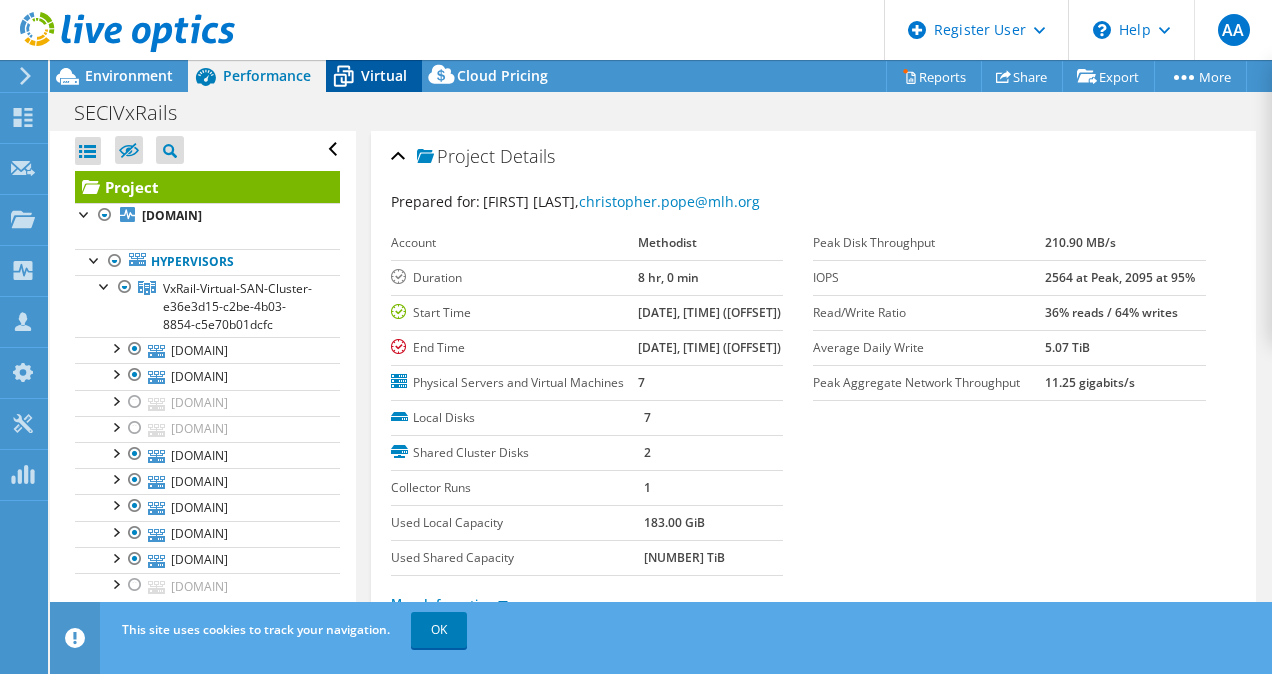 click on "Virtual" at bounding box center [374, 76] 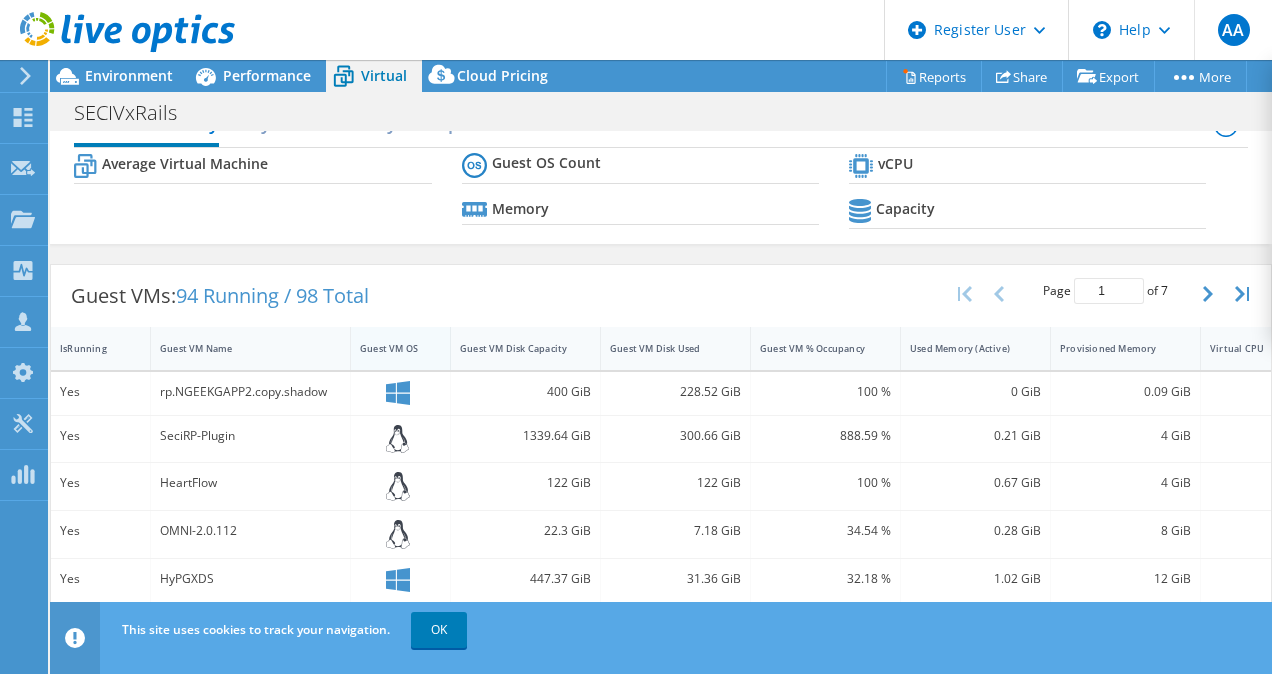 scroll, scrollTop: 0, scrollLeft: 0, axis: both 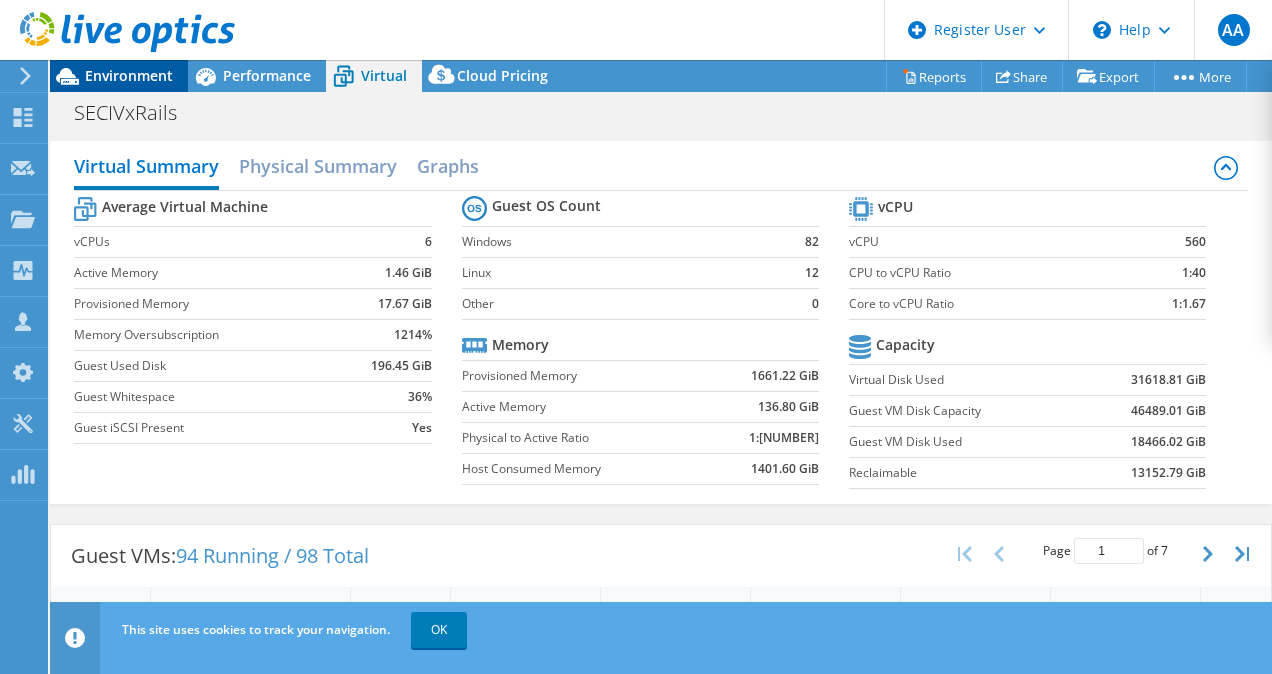 click on "Environment" at bounding box center (129, 75) 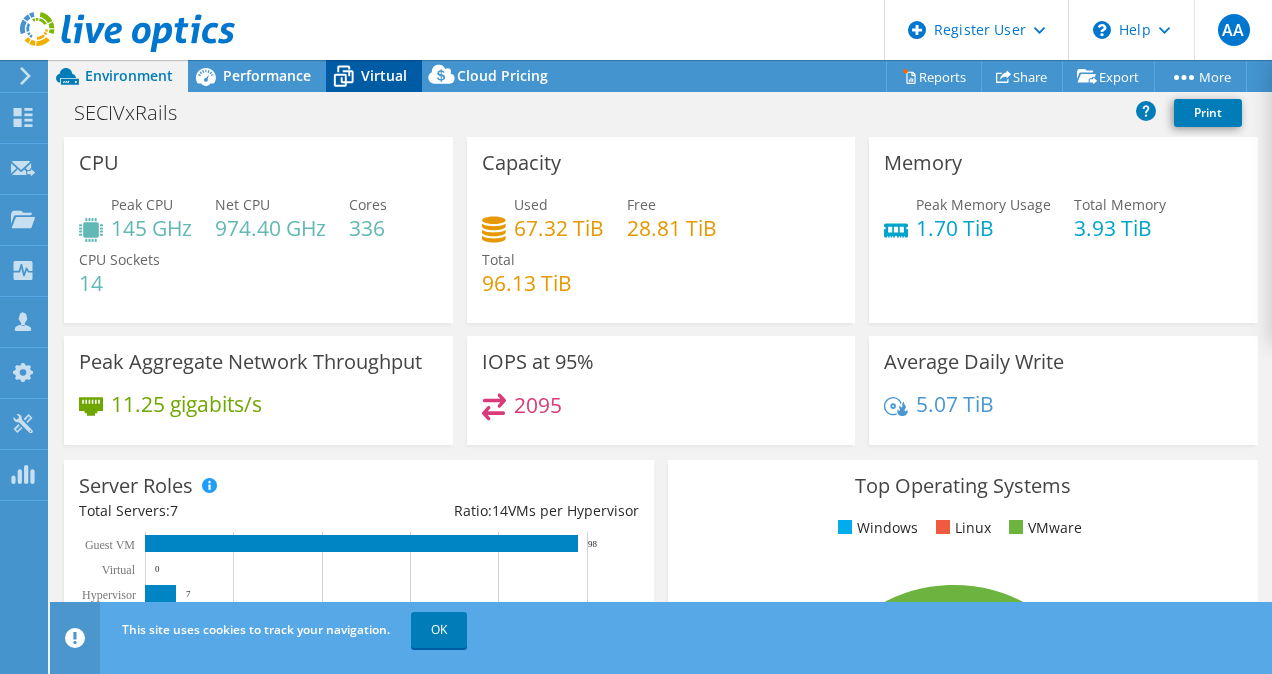 click on "Virtual" at bounding box center [384, 75] 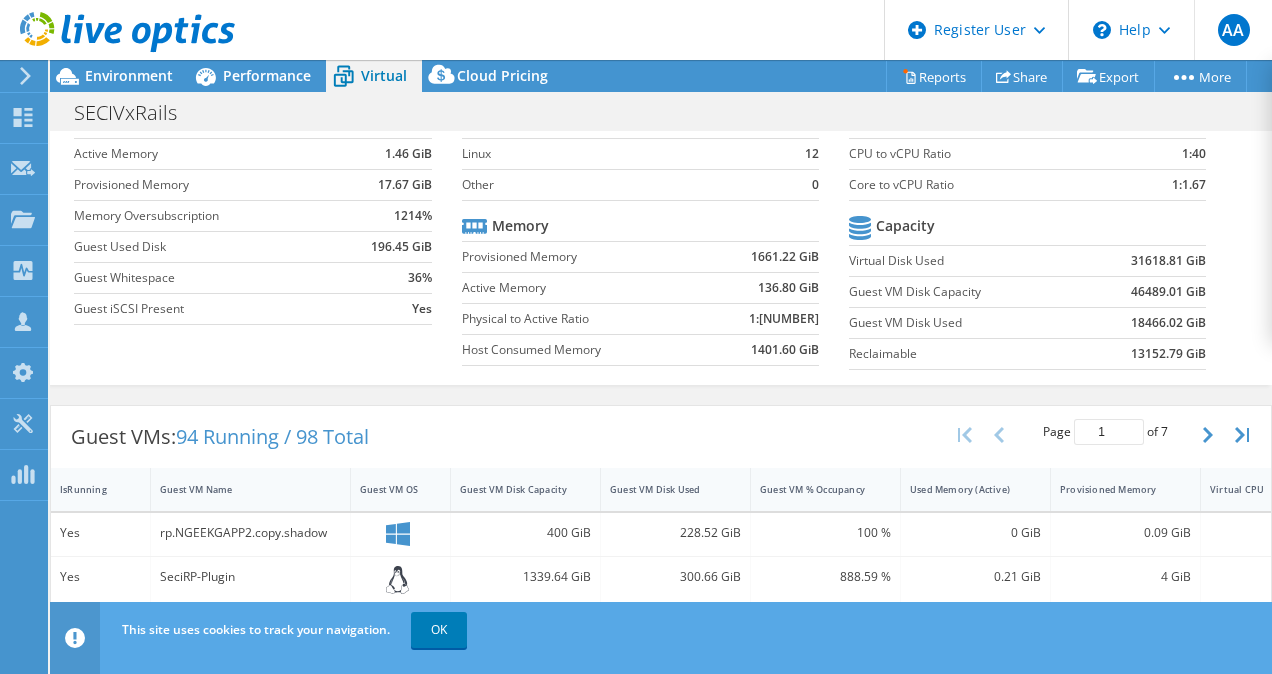 scroll, scrollTop: 75, scrollLeft: 0, axis: vertical 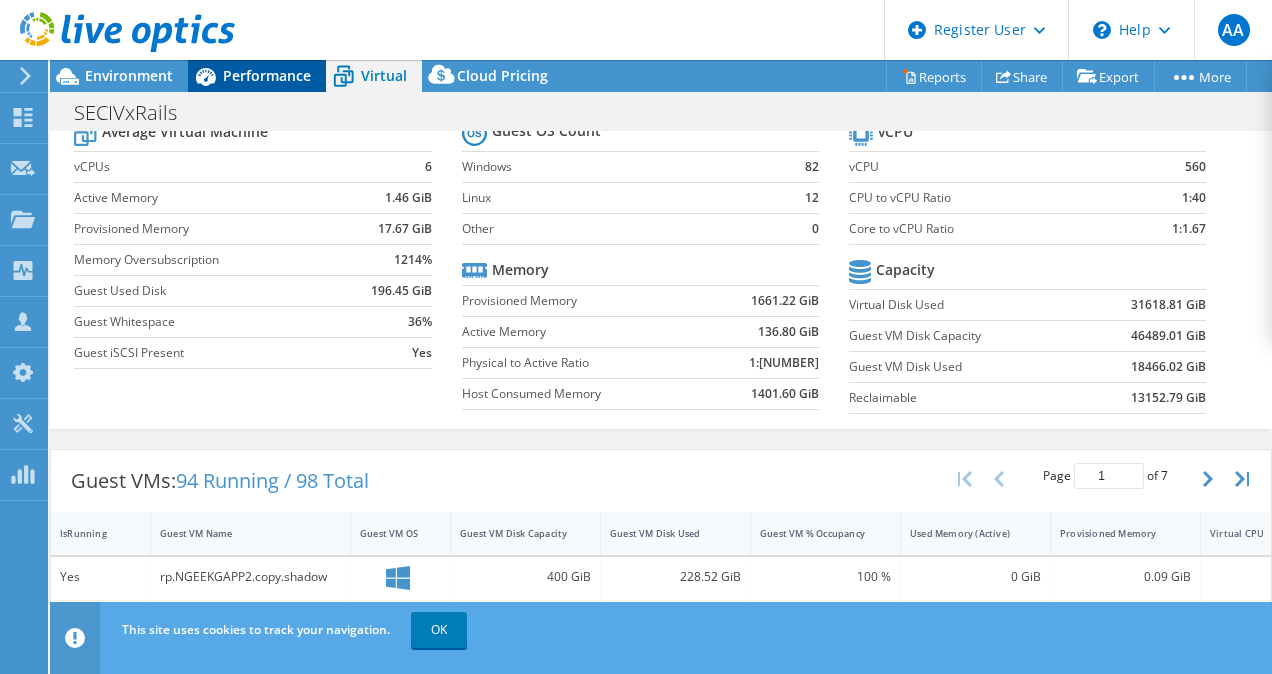 click on "Performance" at bounding box center [267, 75] 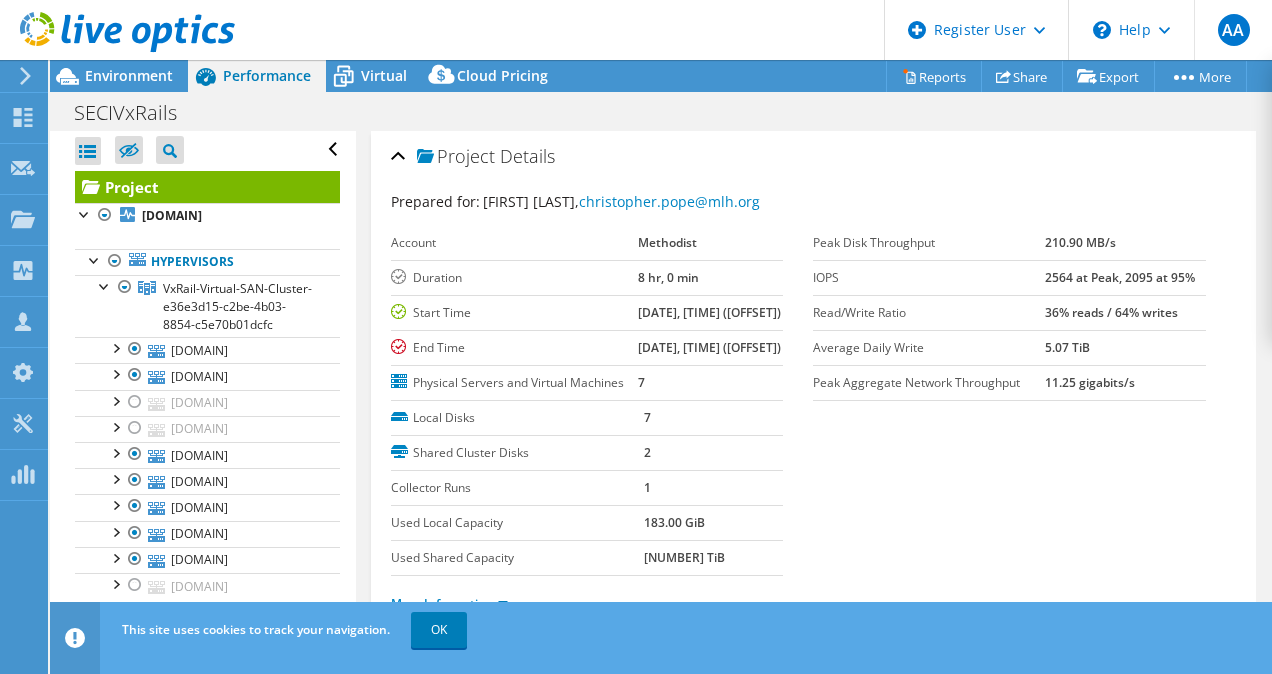 scroll, scrollTop: 0, scrollLeft: 0, axis: both 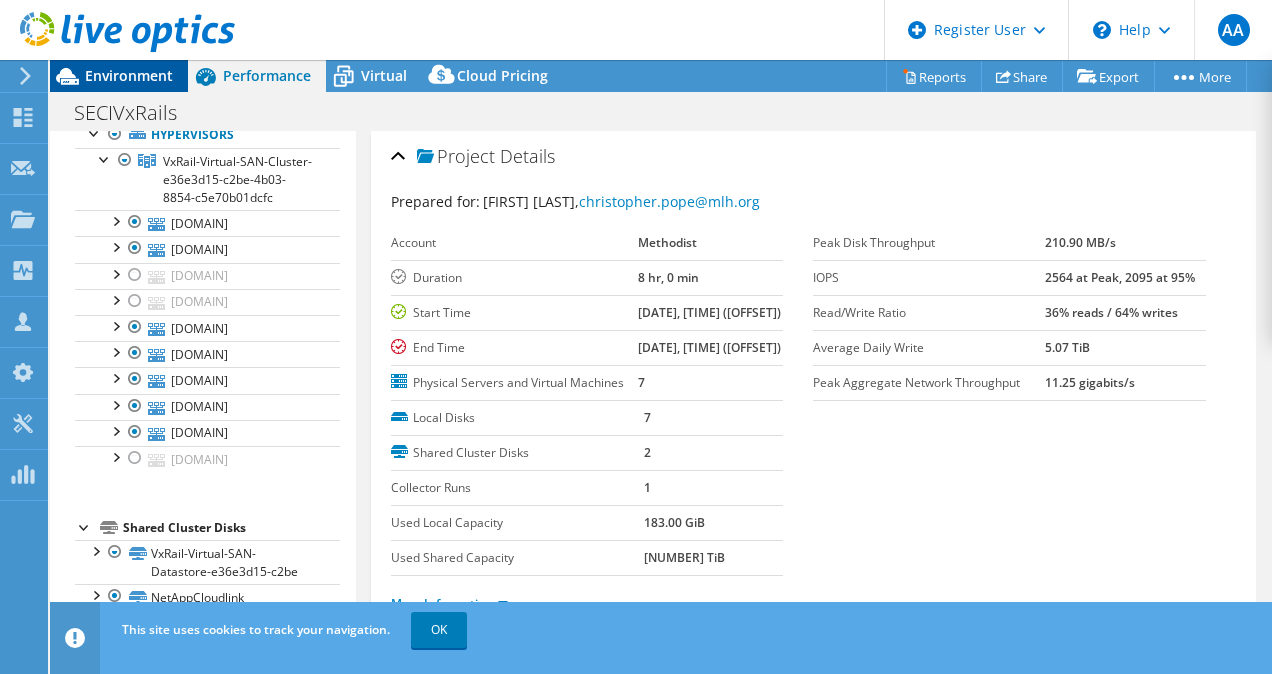 click on "Environment" at bounding box center (129, 75) 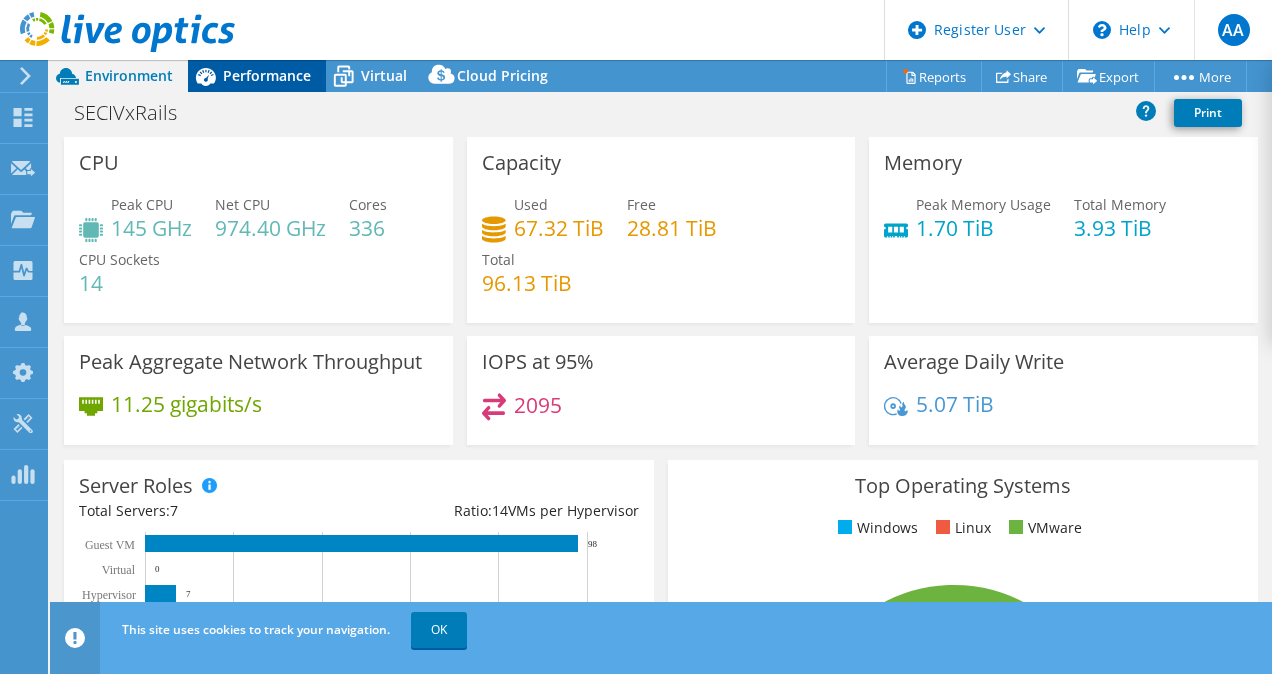 click on "Performance" at bounding box center [267, 75] 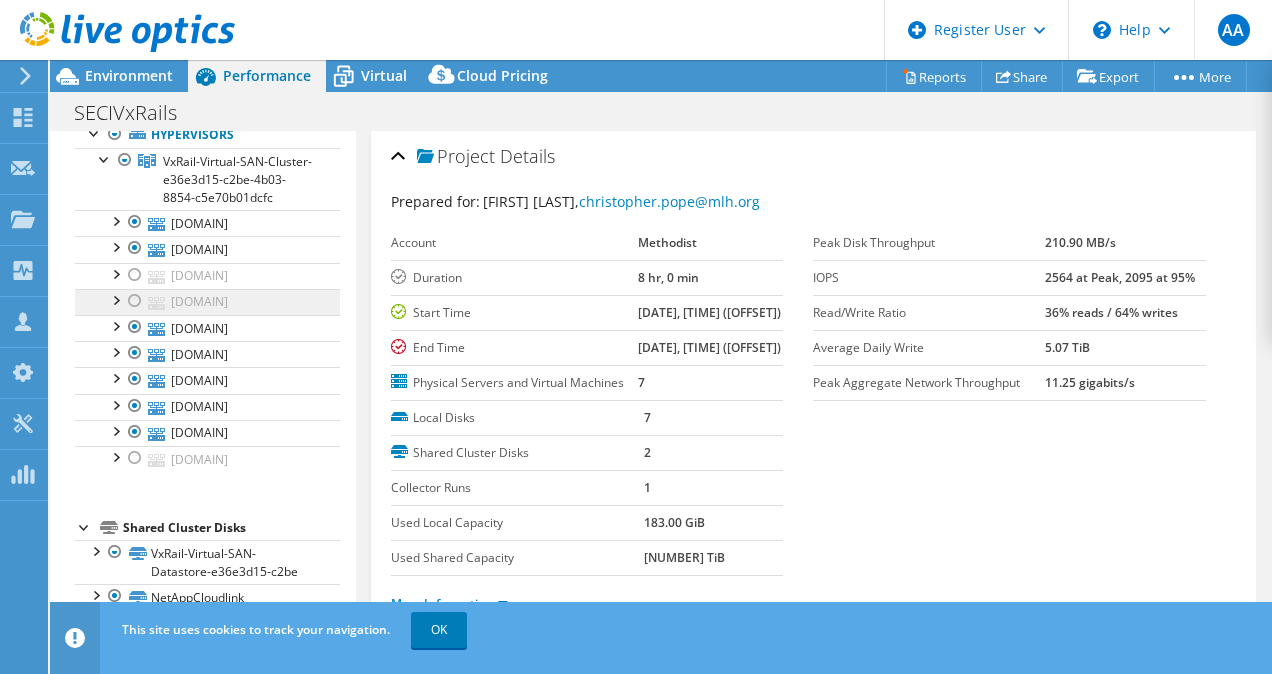 scroll, scrollTop: 65, scrollLeft: 0, axis: vertical 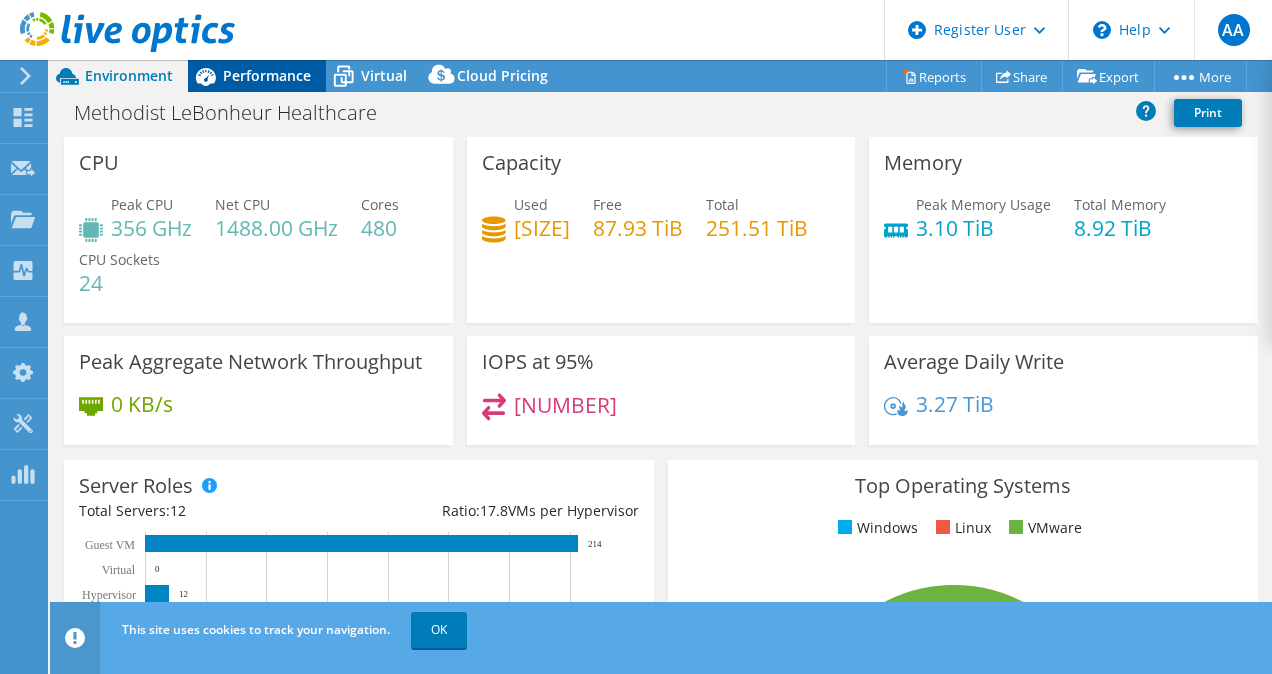 click on "Performance" at bounding box center (267, 75) 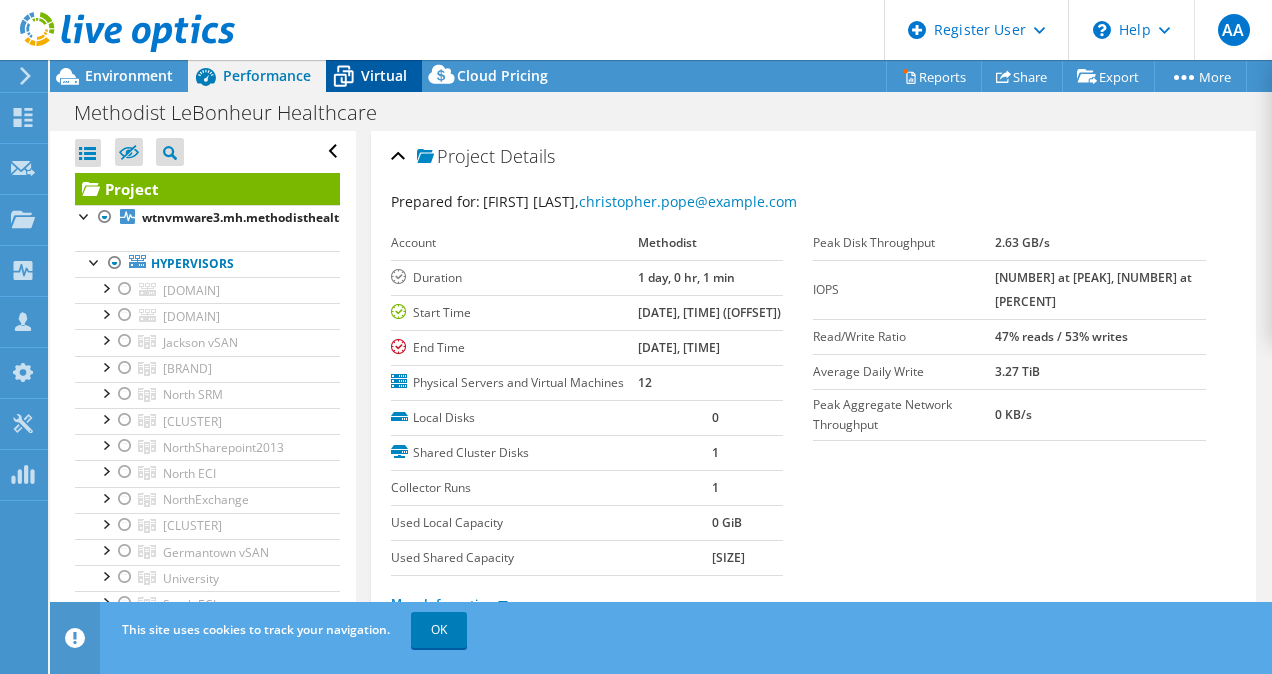 click on "Virtual" at bounding box center [384, 75] 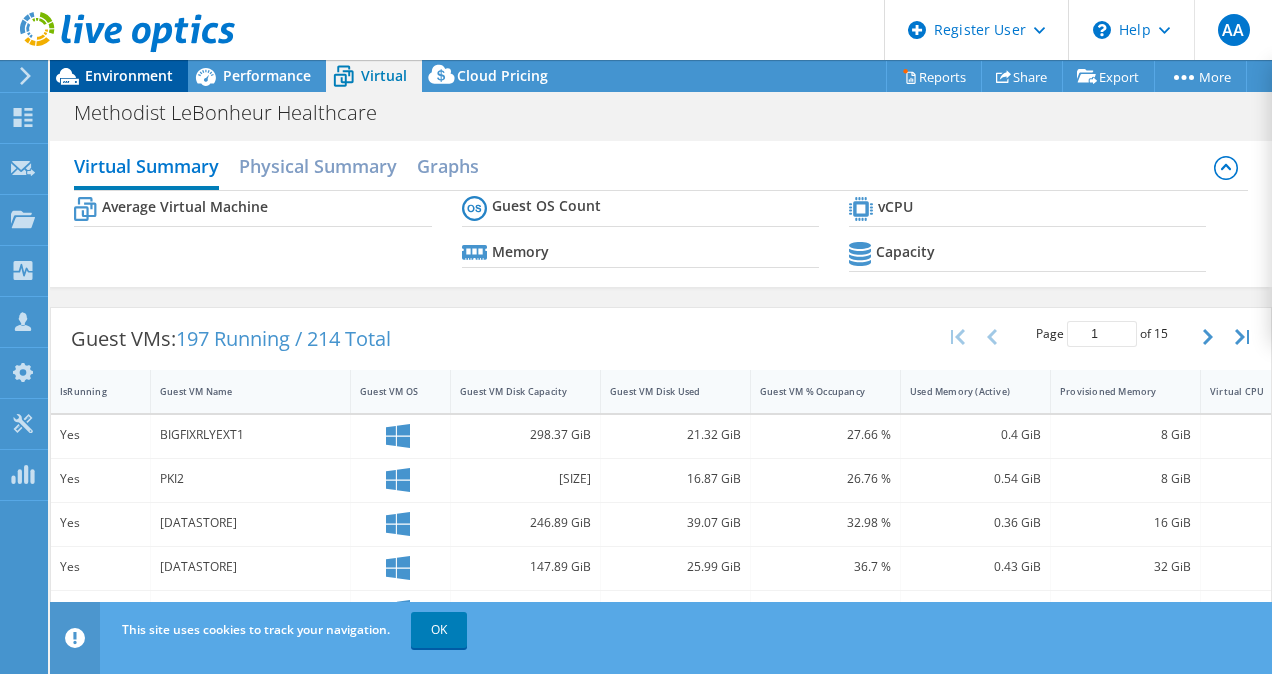 click on "Environment" at bounding box center (129, 75) 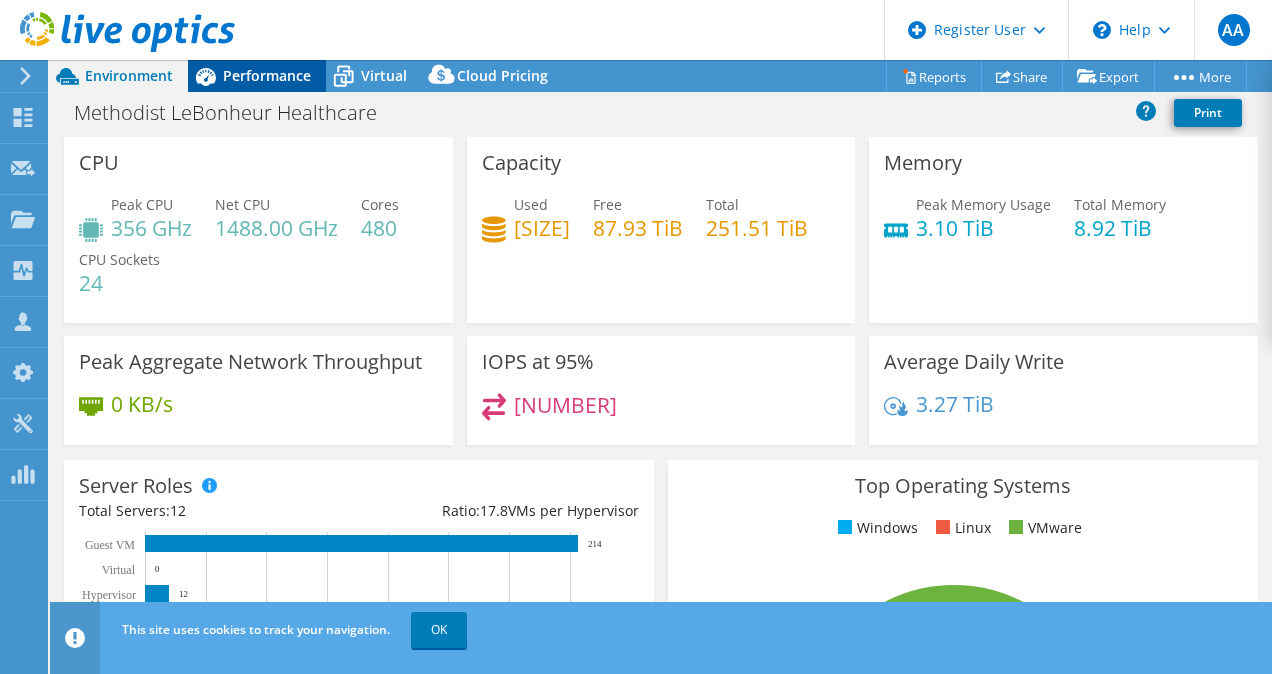 click on "Performance" at bounding box center (267, 75) 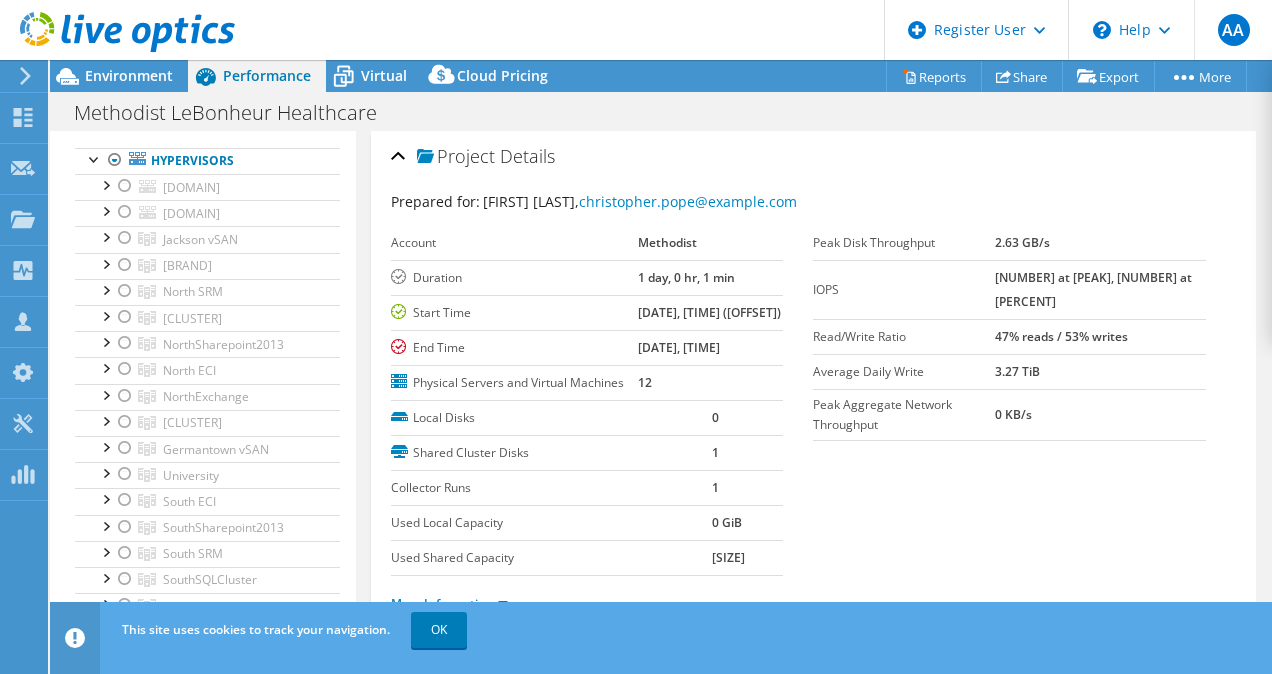scroll, scrollTop: 102, scrollLeft: 0, axis: vertical 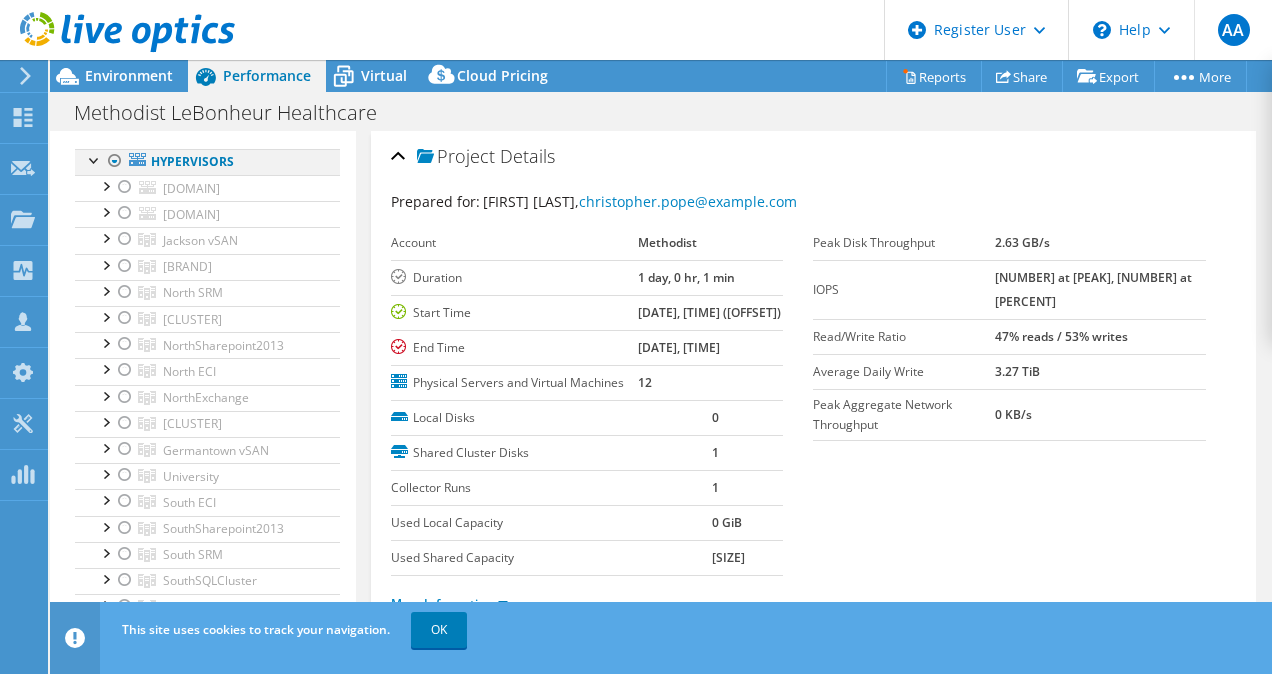 click at bounding box center [95, 159] 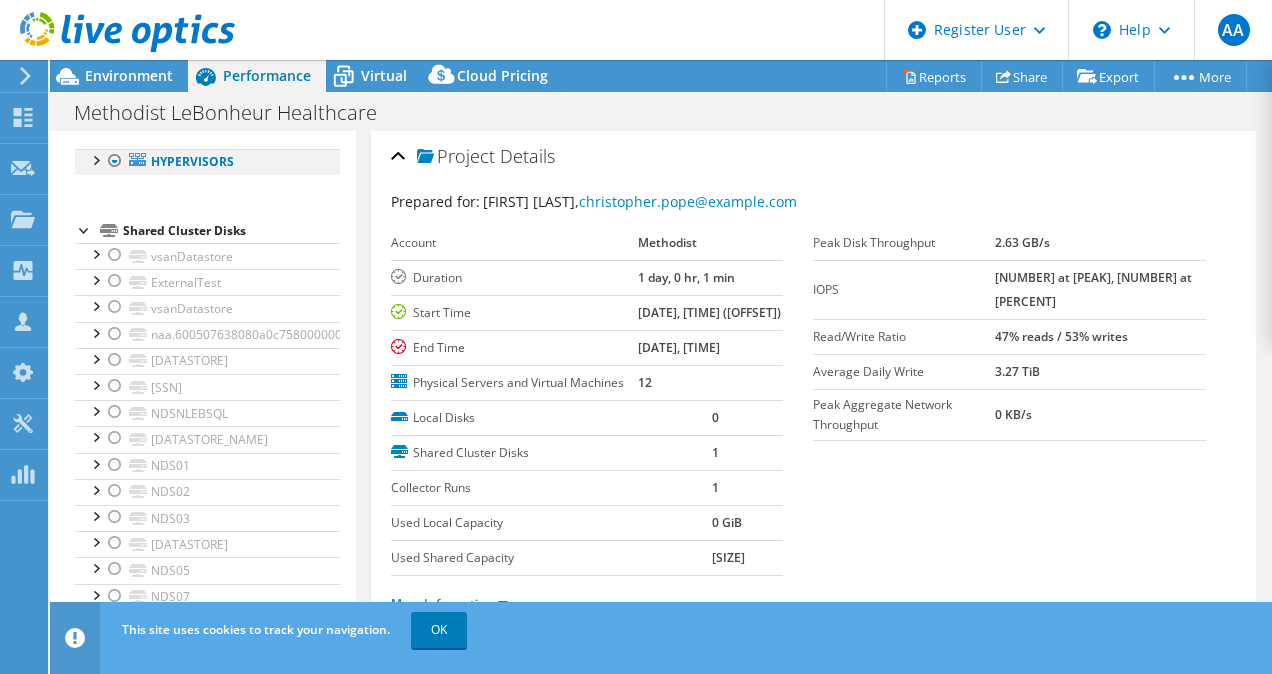 click at bounding box center (95, 159) 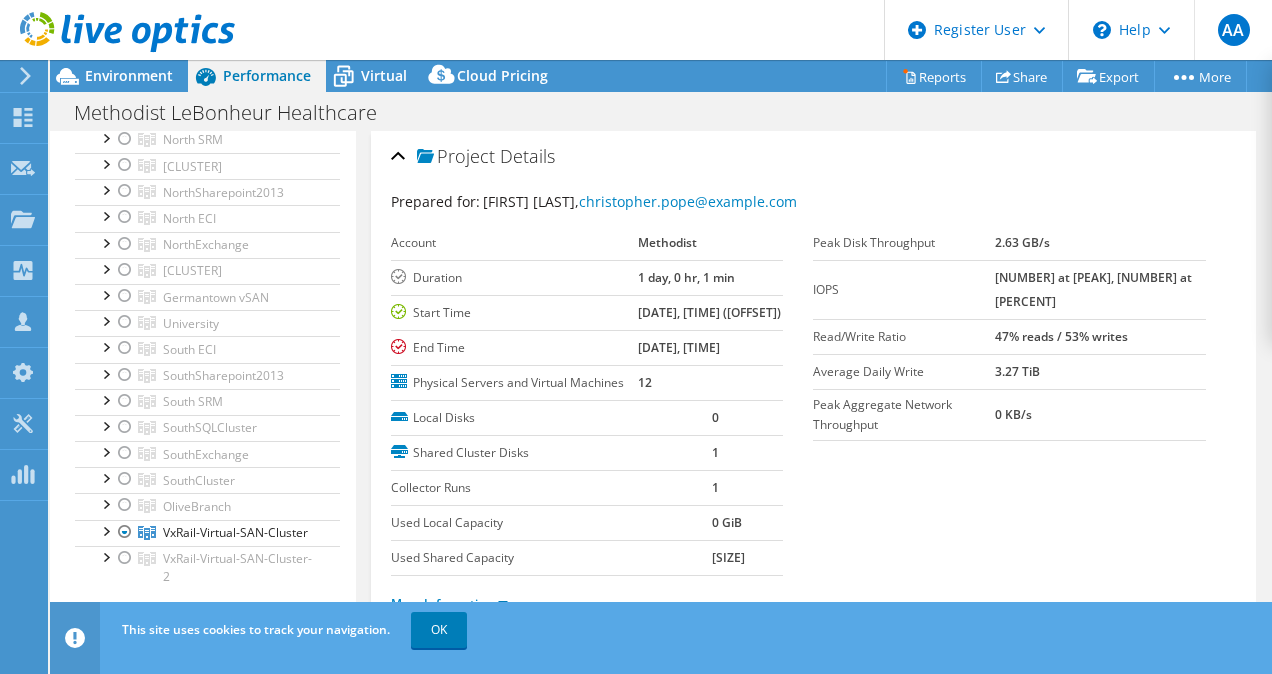 scroll, scrollTop: 458, scrollLeft: 0, axis: vertical 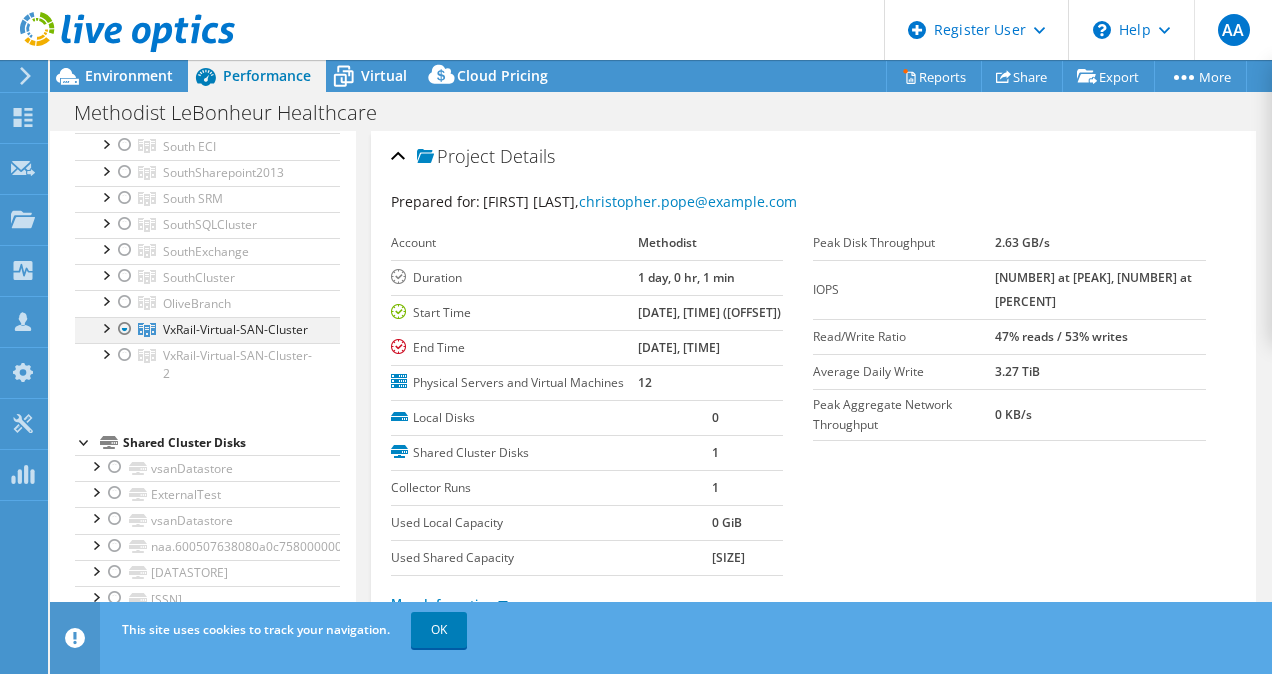click at bounding box center [105, 327] 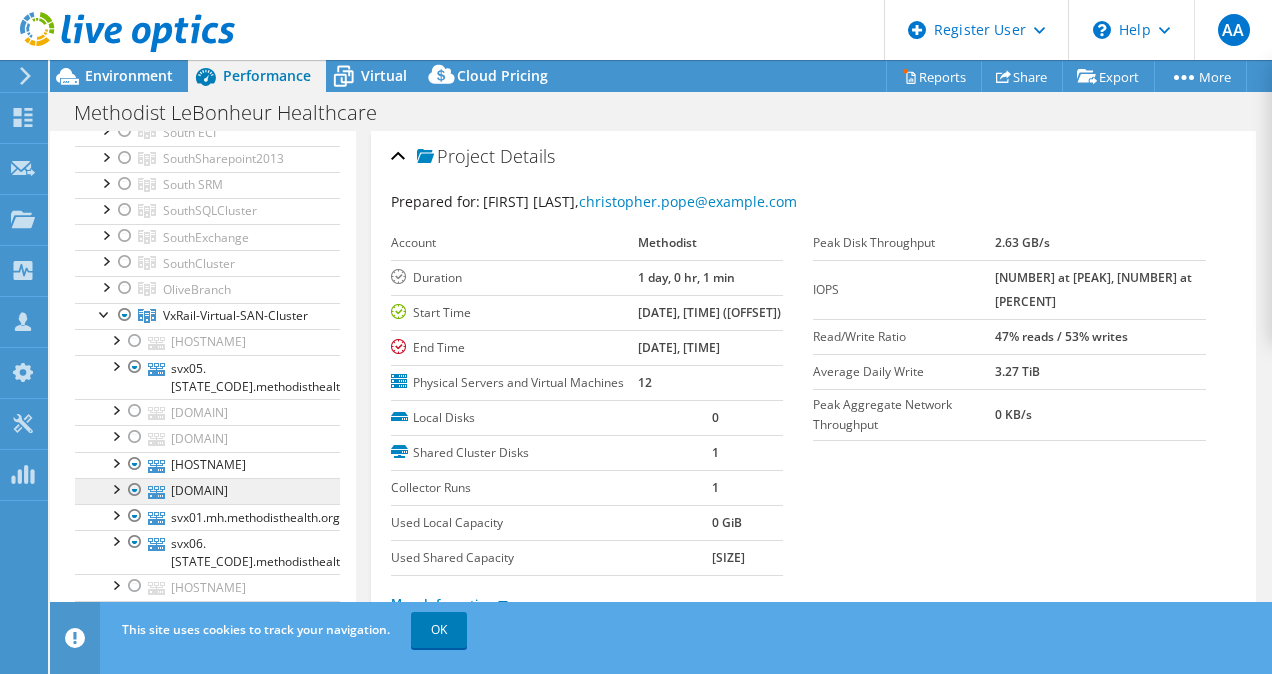 scroll, scrollTop: 471, scrollLeft: 0, axis: vertical 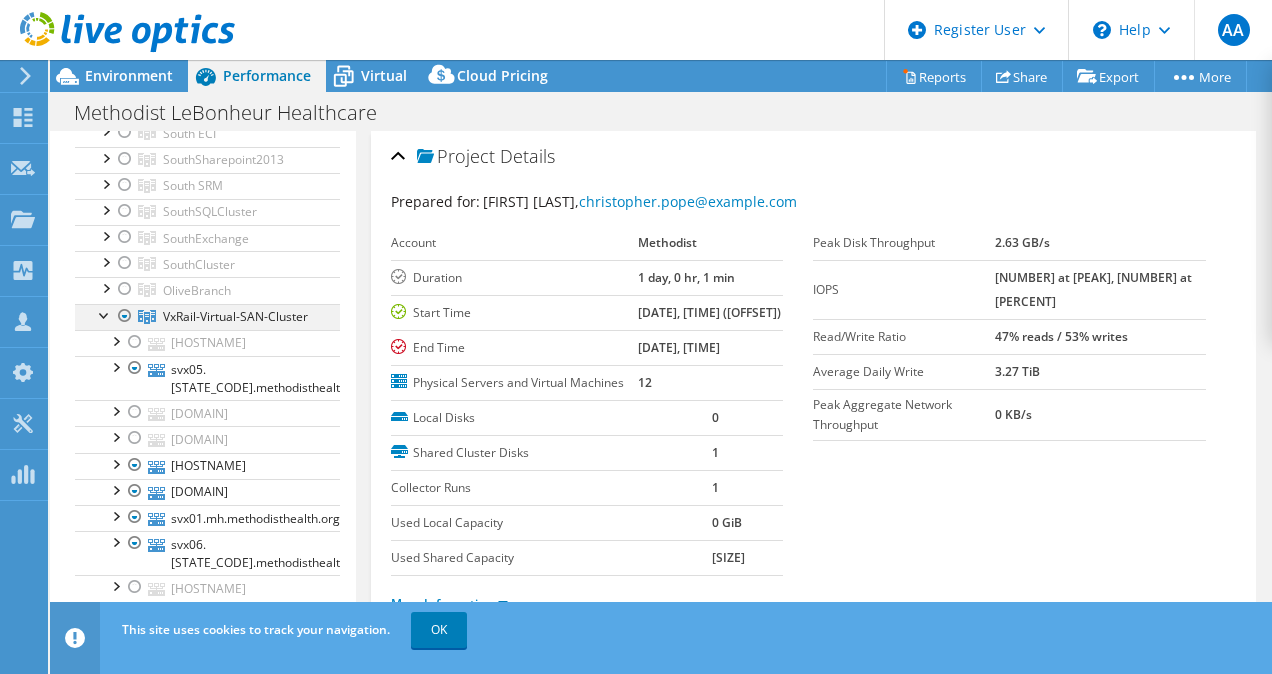 click at bounding box center [105, 314] 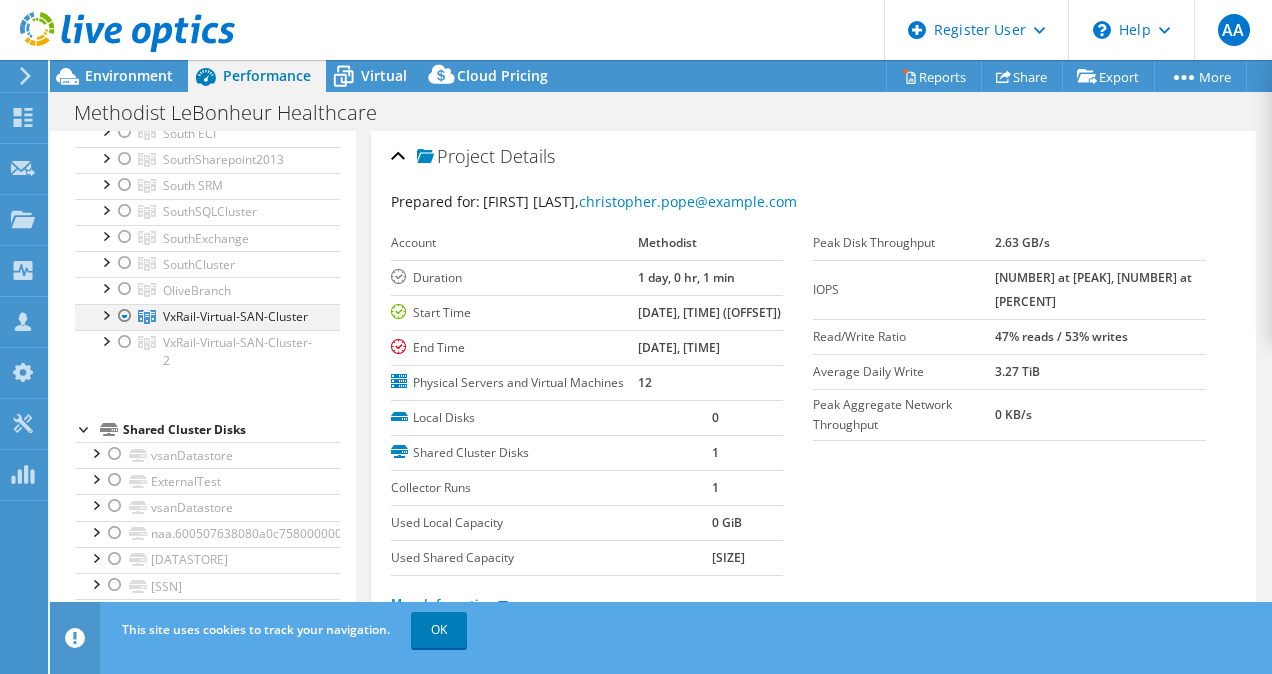 click at bounding box center (105, 314) 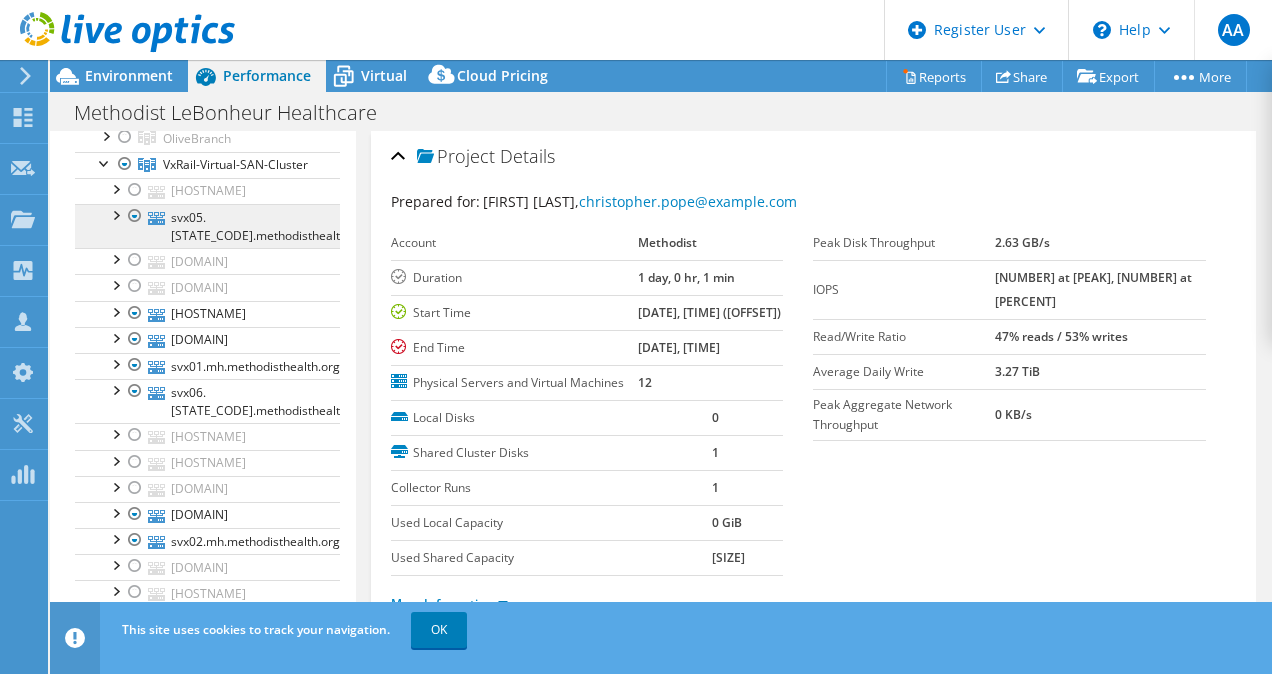 scroll, scrollTop: 622, scrollLeft: 0, axis: vertical 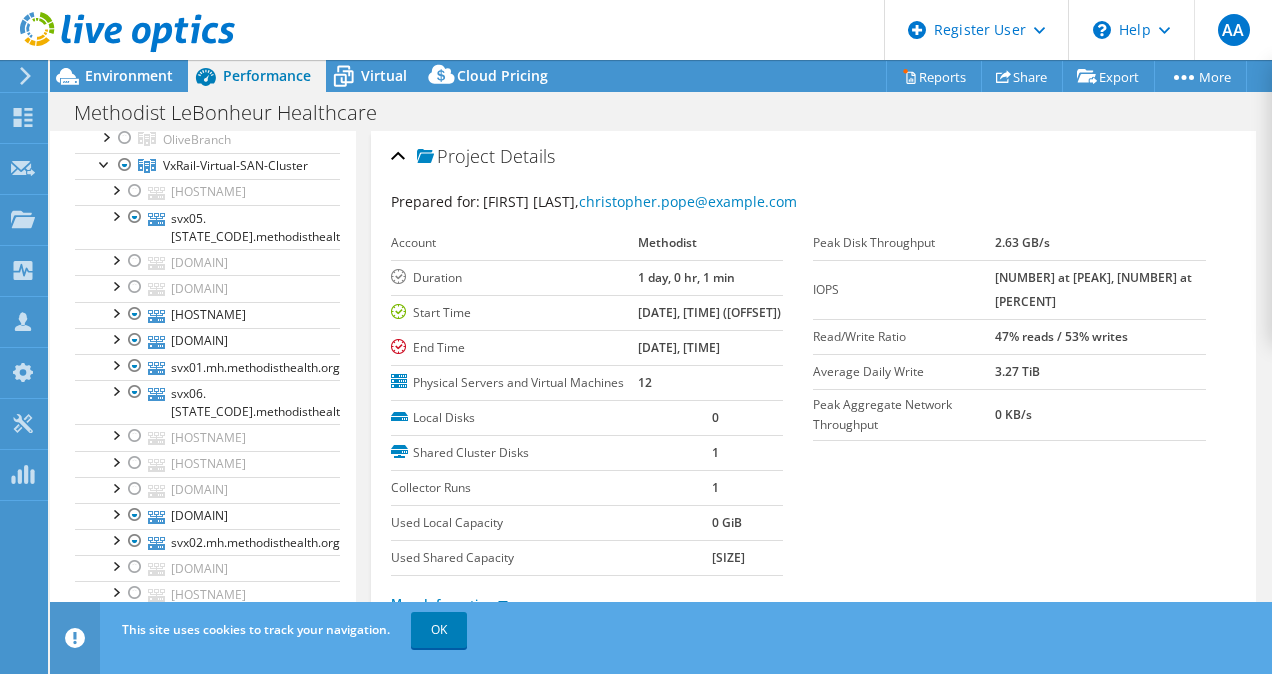 click on "Prepared for:
[PERSON_NAME], [EMAIL]
Account
[ORGANIZATION]
Duration
[DURATION]
Start Time
[DATE], [TIME]
End Time
[DATE], [TIME]
Physical Servers and Virtual Machines
[NUMBER]
Local Disks
[NUMBER]
Shared Cluster Disks" at bounding box center (814, 411) 